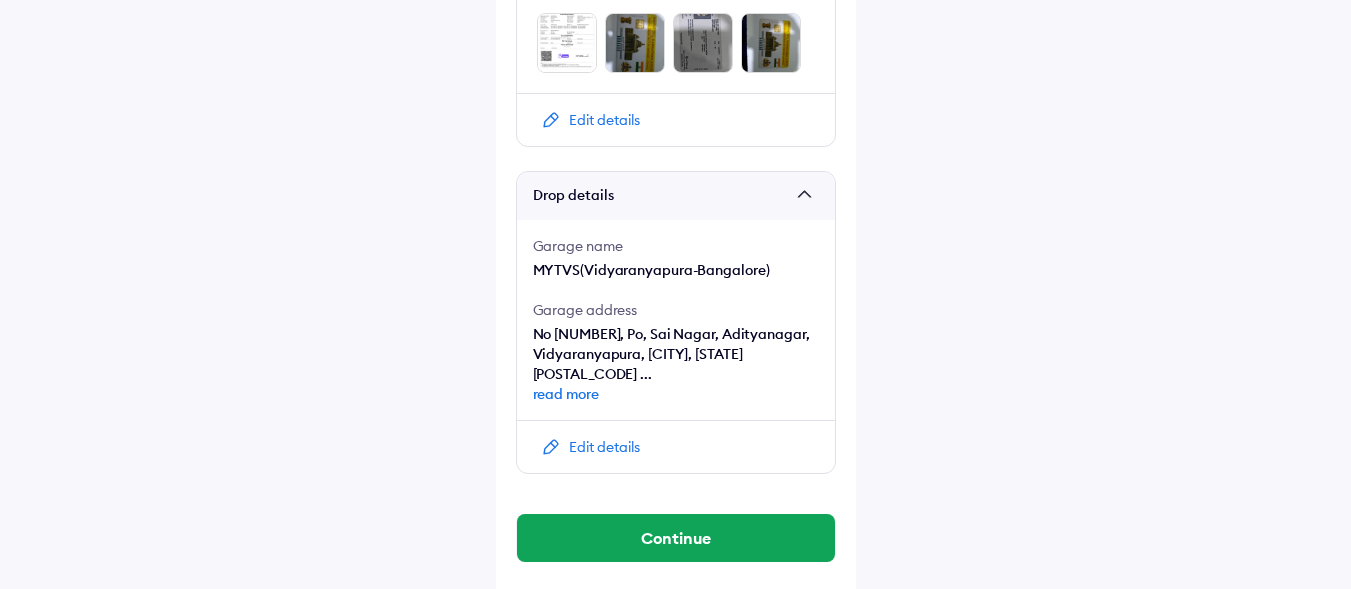 scroll, scrollTop: 1241, scrollLeft: 0, axis: vertical 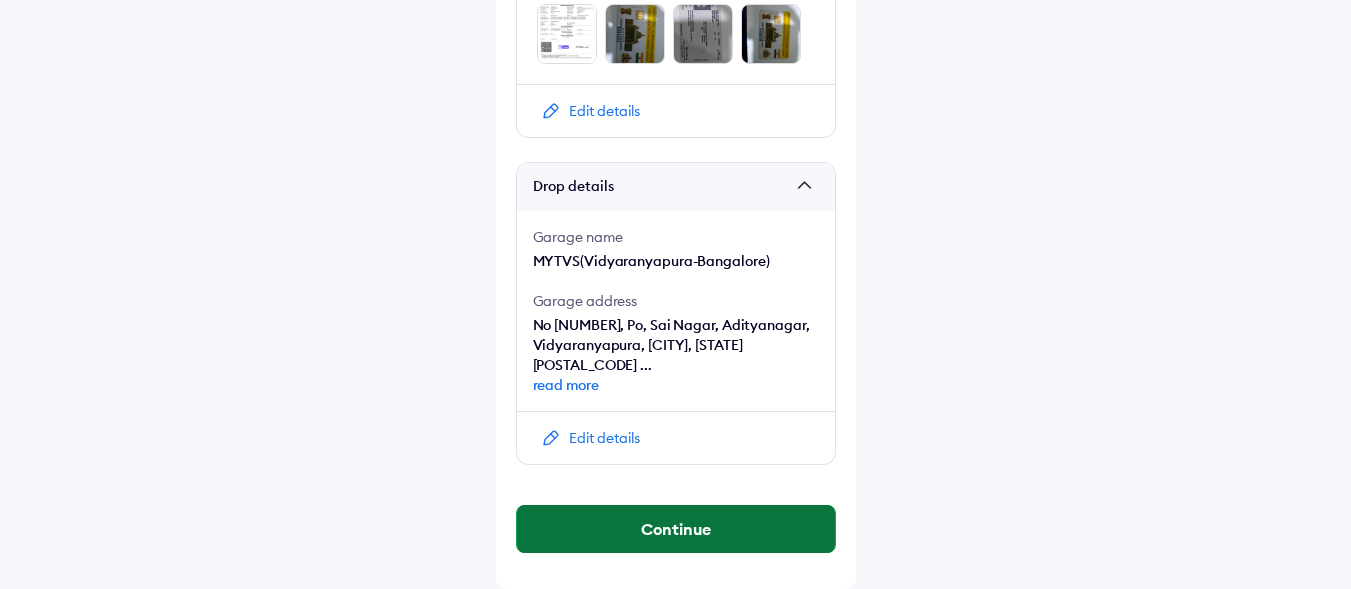 click on "Continue" at bounding box center (676, 529) 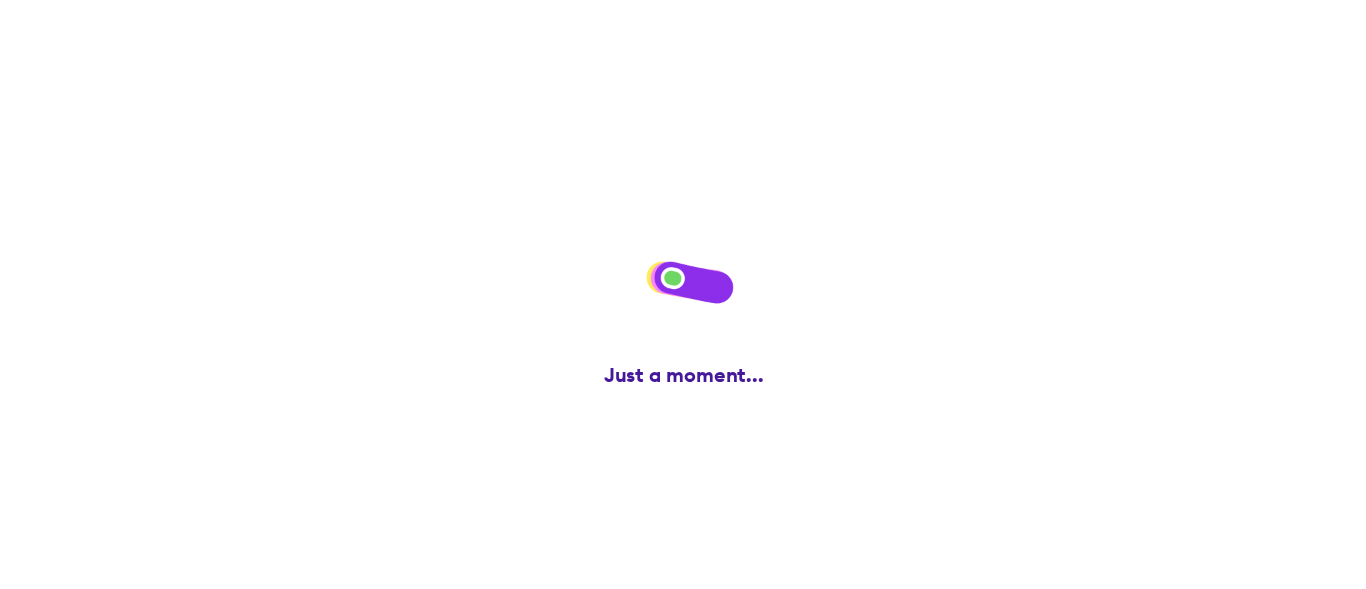 scroll, scrollTop: 0, scrollLeft: 0, axis: both 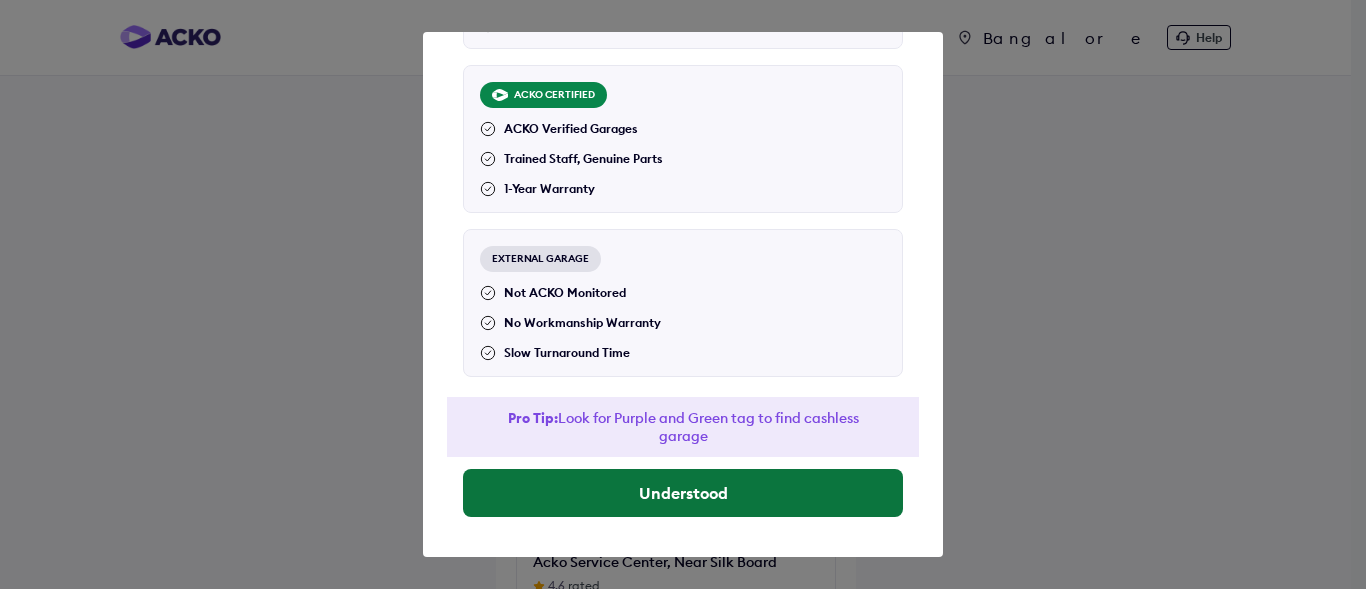 click on "Understood" at bounding box center (683, 493) 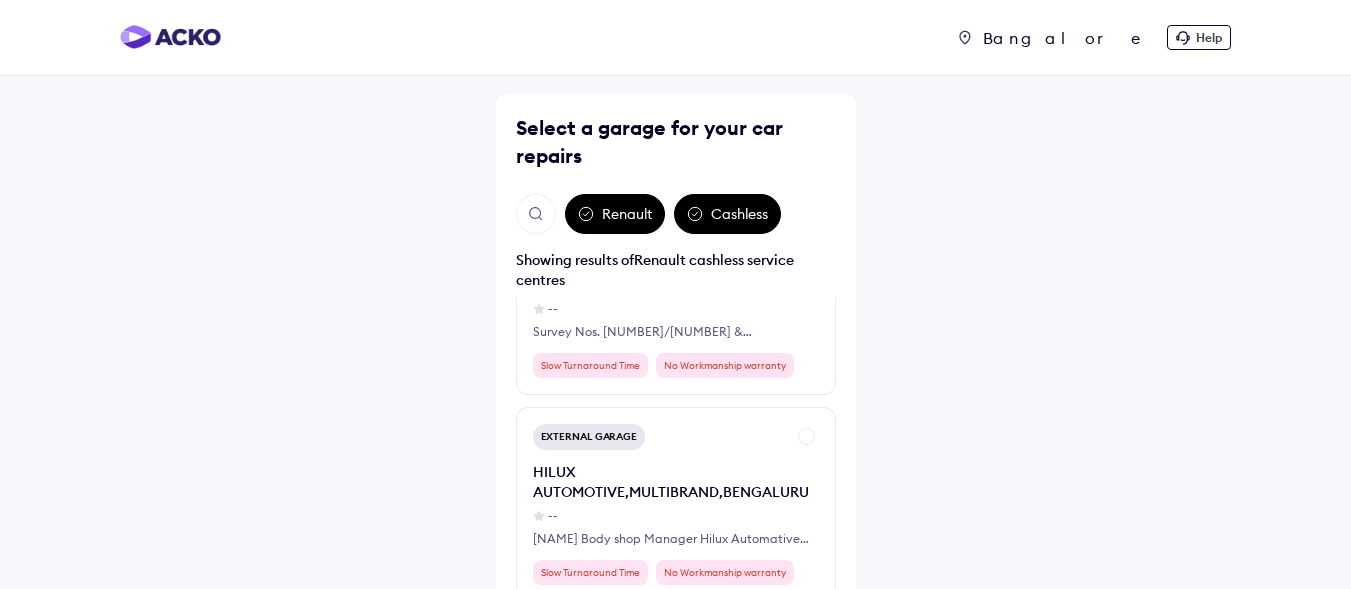 scroll, scrollTop: 4800, scrollLeft: 0, axis: vertical 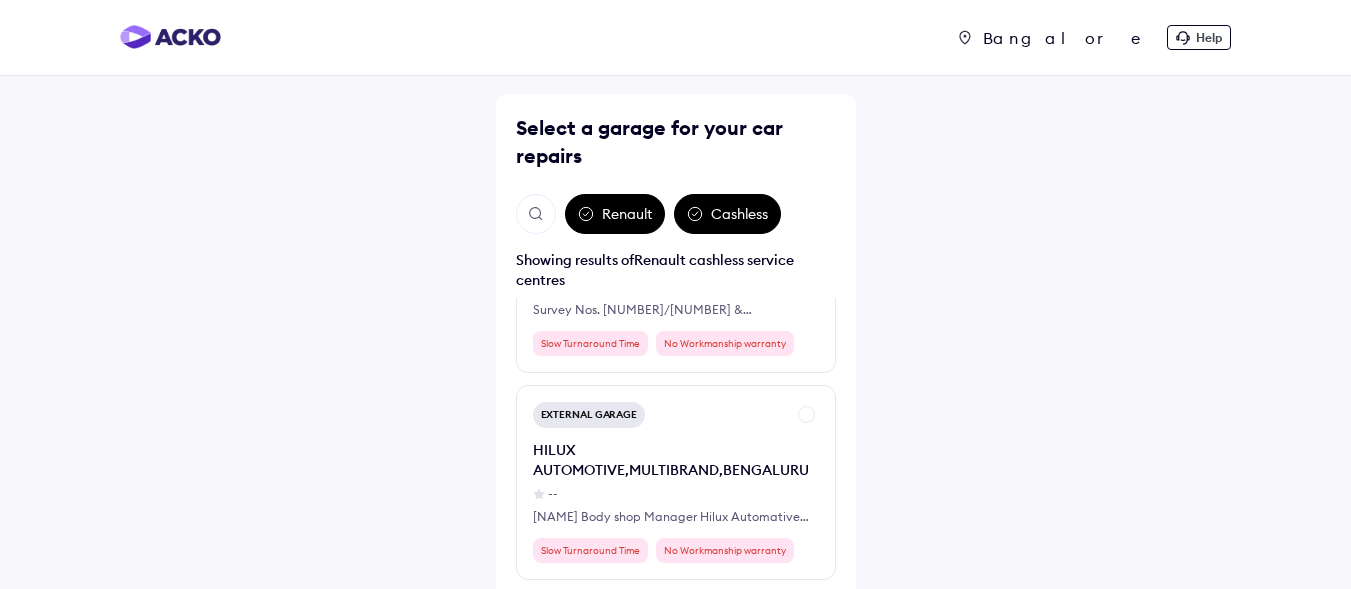 click at bounding box center [536, 214] 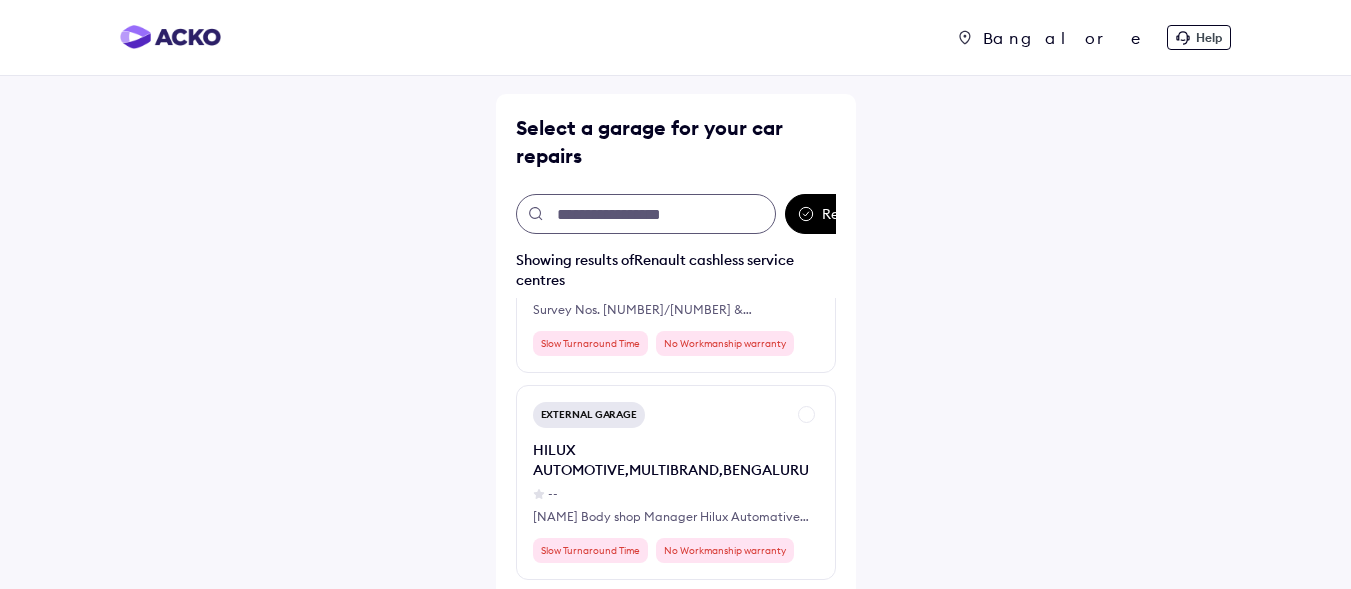 click at bounding box center (646, 214) 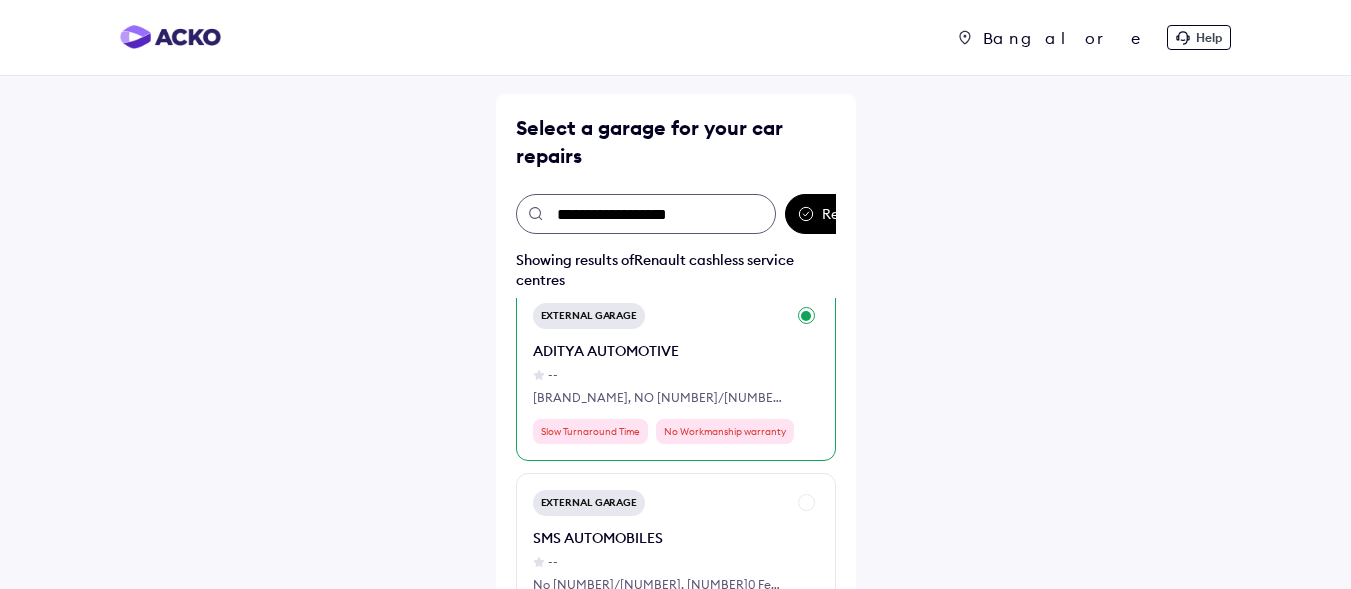 scroll, scrollTop: 45, scrollLeft: 0, axis: vertical 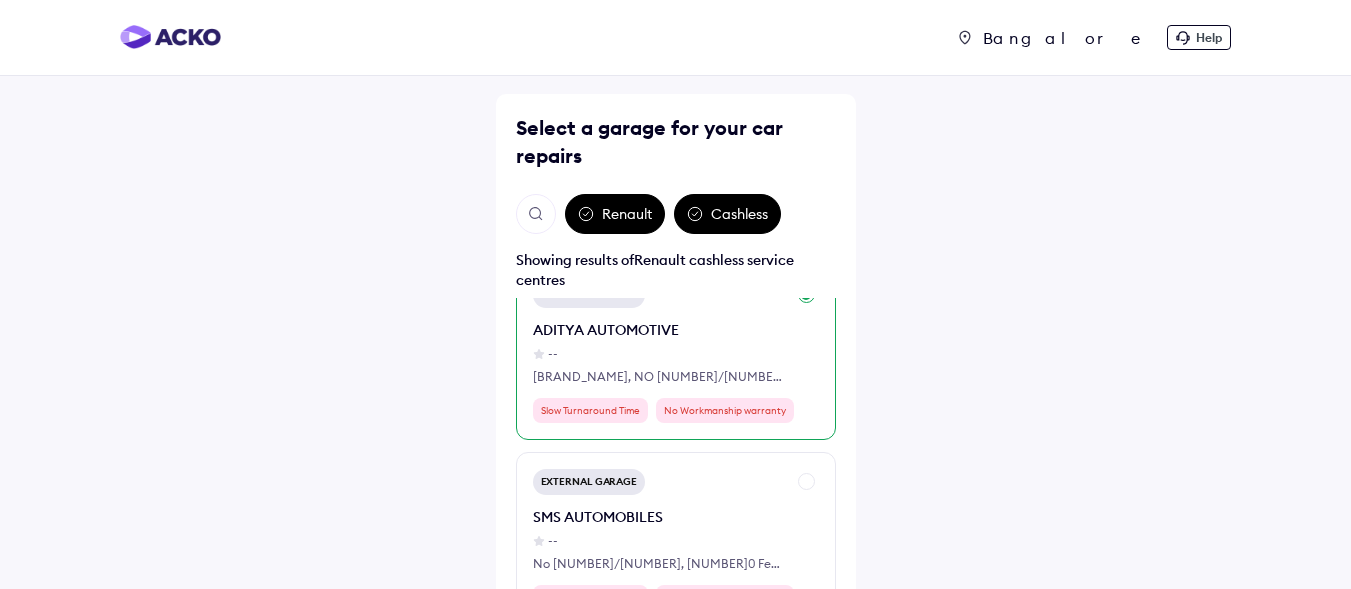 click on "ADITYA AUTOMOTIVE --  ADITYA AUTOMOTIVE,
NO [NUMBER]/[NUMBER] Dr. Bendre layout  Near Gold Summit Apt, Opp Cavalier Collage ,Kothanur,[CITY], [STATE]
Phone:, Mobile NO [PHONE]" at bounding box center [659, 353] 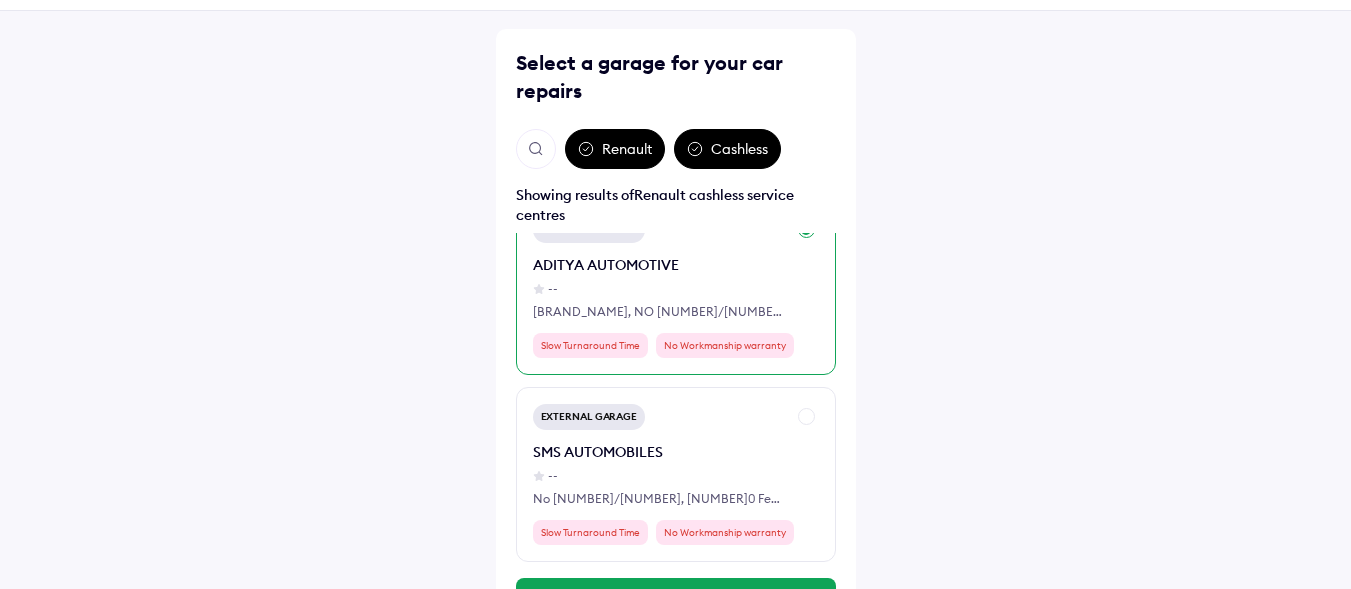 scroll, scrollTop: 100, scrollLeft: 0, axis: vertical 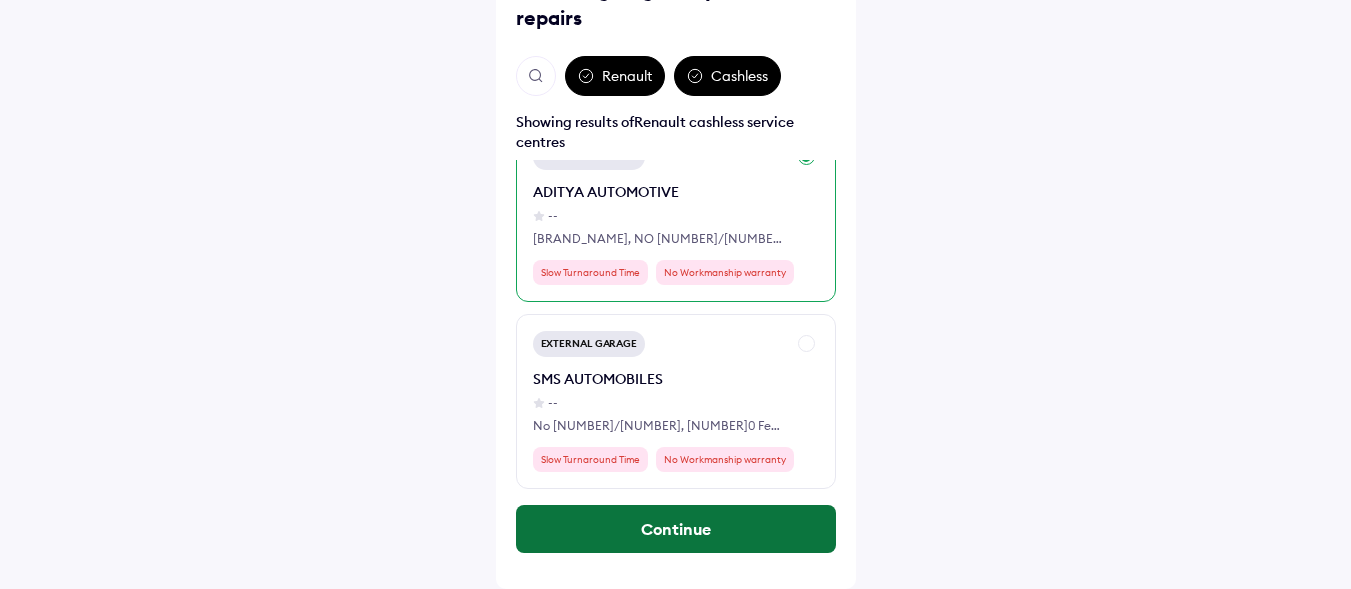 click on "Continue" at bounding box center (676, 529) 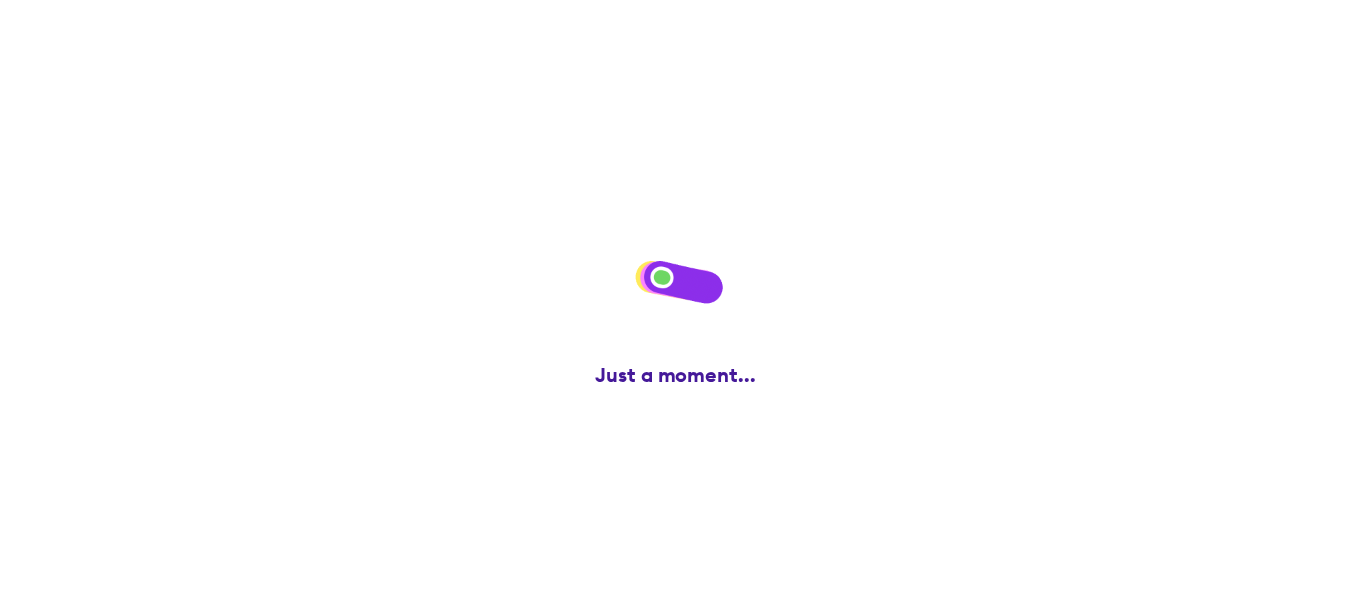 scroll, scrollTop: 0, scrollLeft: 0, axis: both 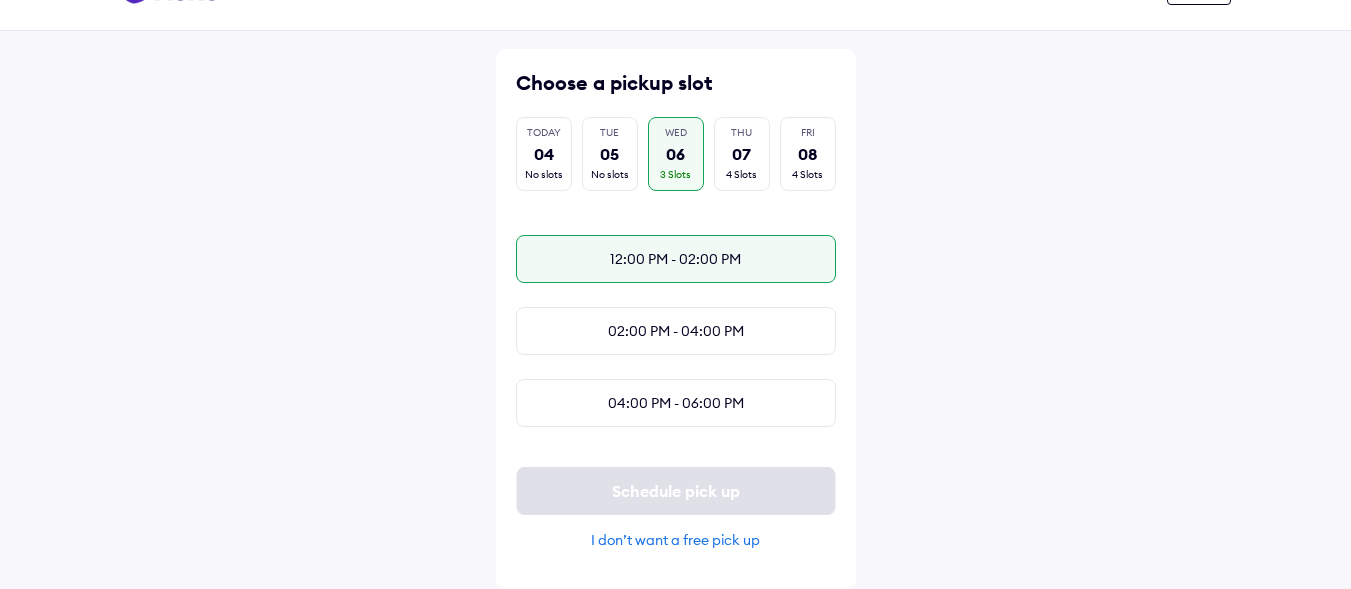 click on "12:00 PM - 02:00 PM" at bounding box center (676, 259) 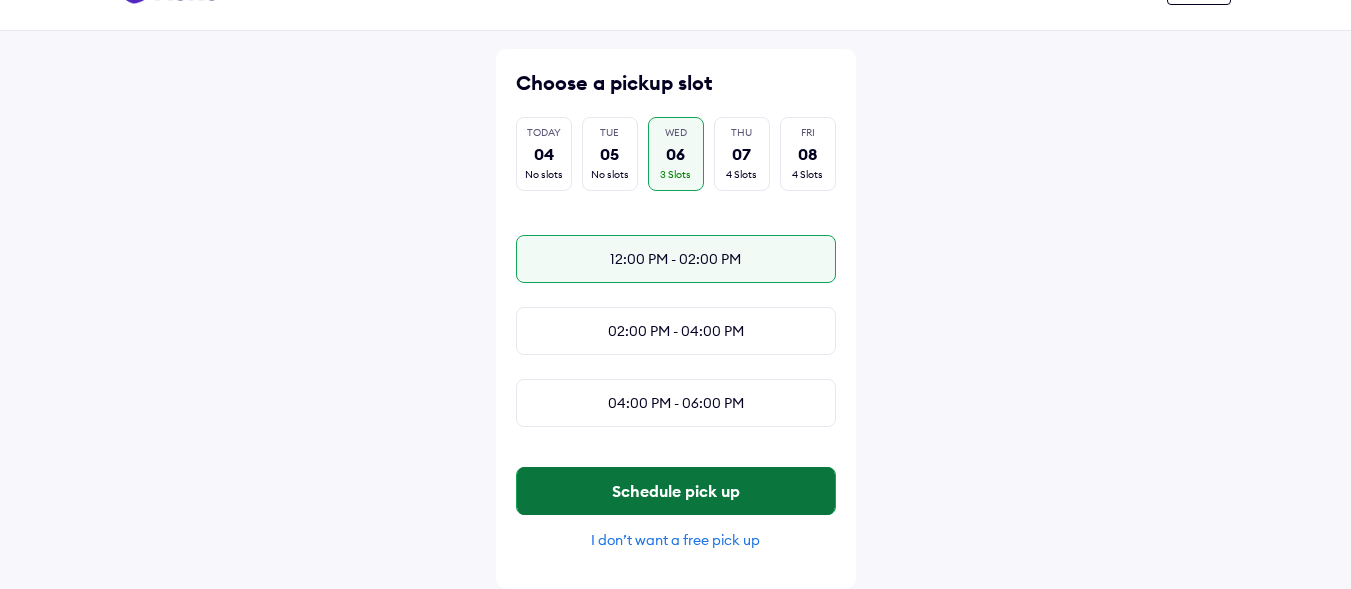 click on "Schedule pick up" at bounding box center [676, 491] 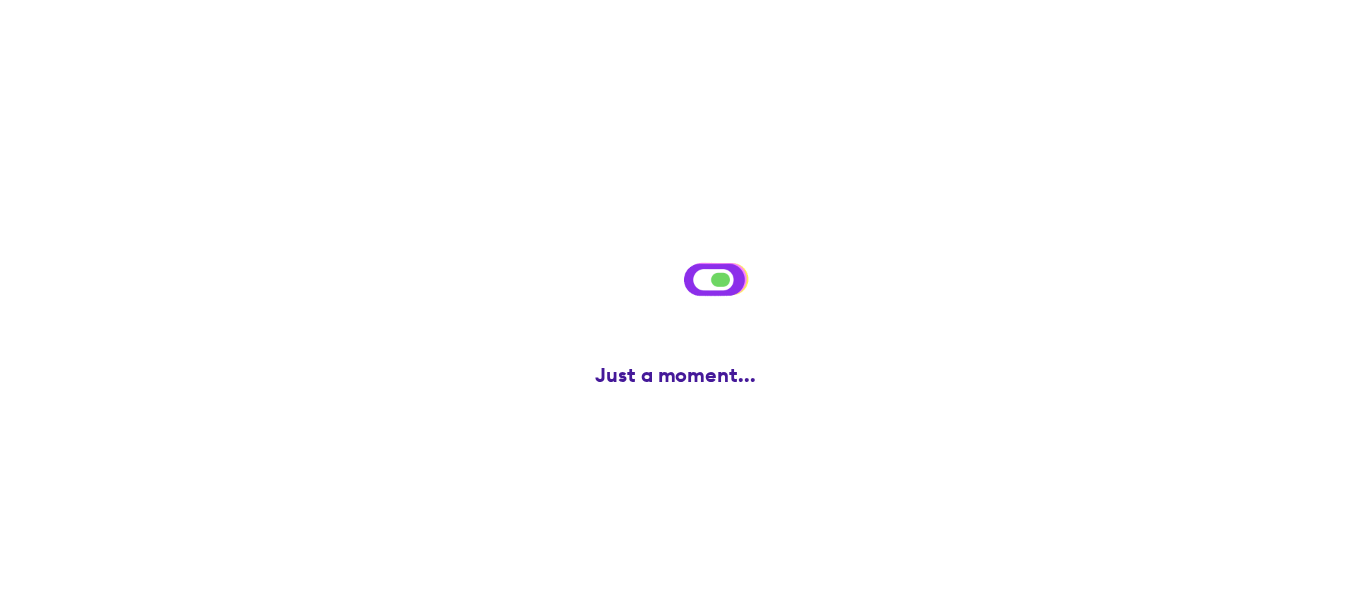 scroll, scrollTop: 0, scrollLeft: 0, axis: both 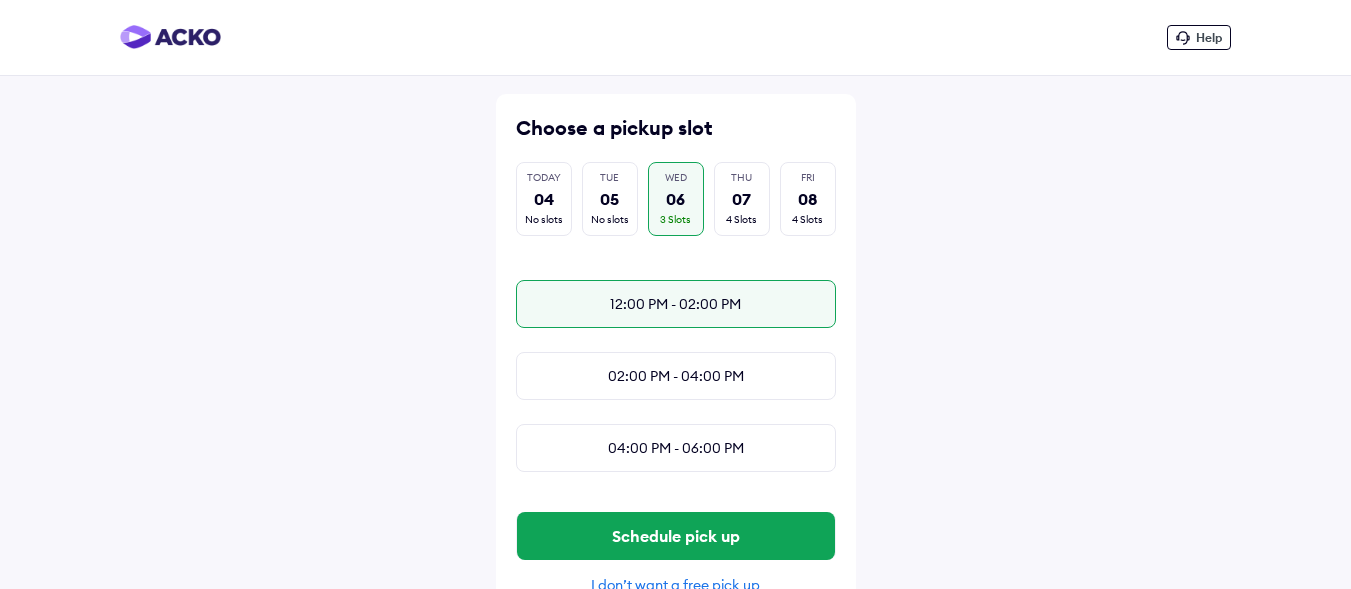 click on "12:00 PM - 02:00 PM" at bounding box center [676, 304] 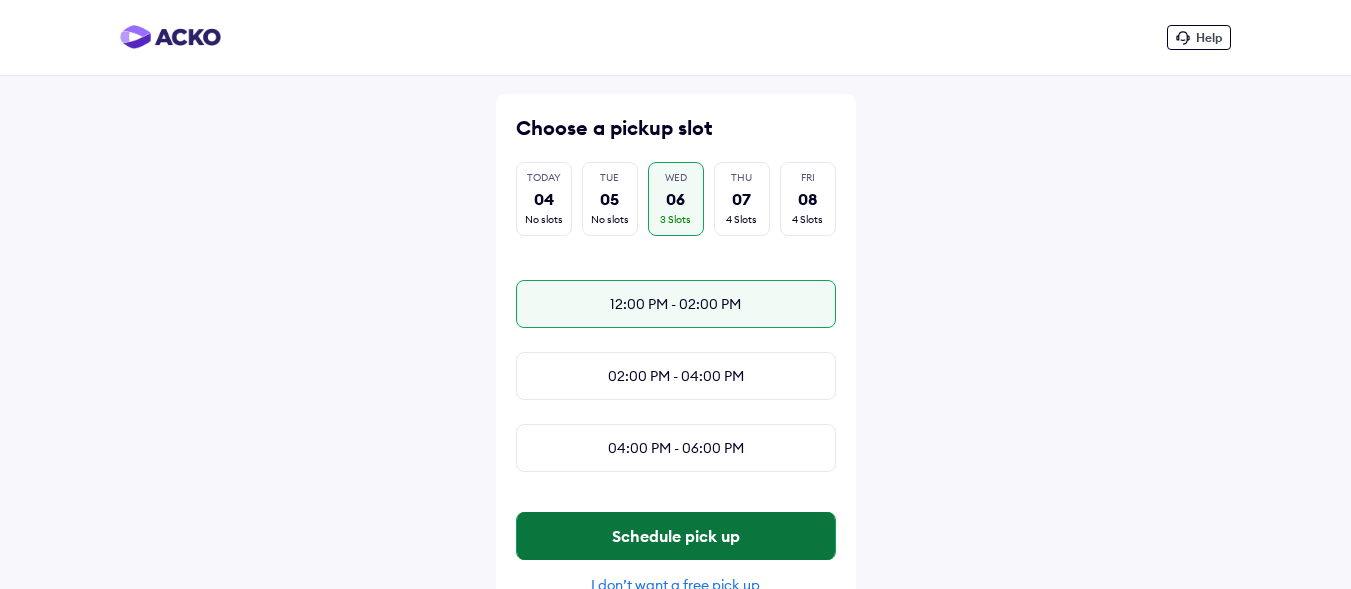 click on "Schedule pick up" at bounding box center [676, 536] 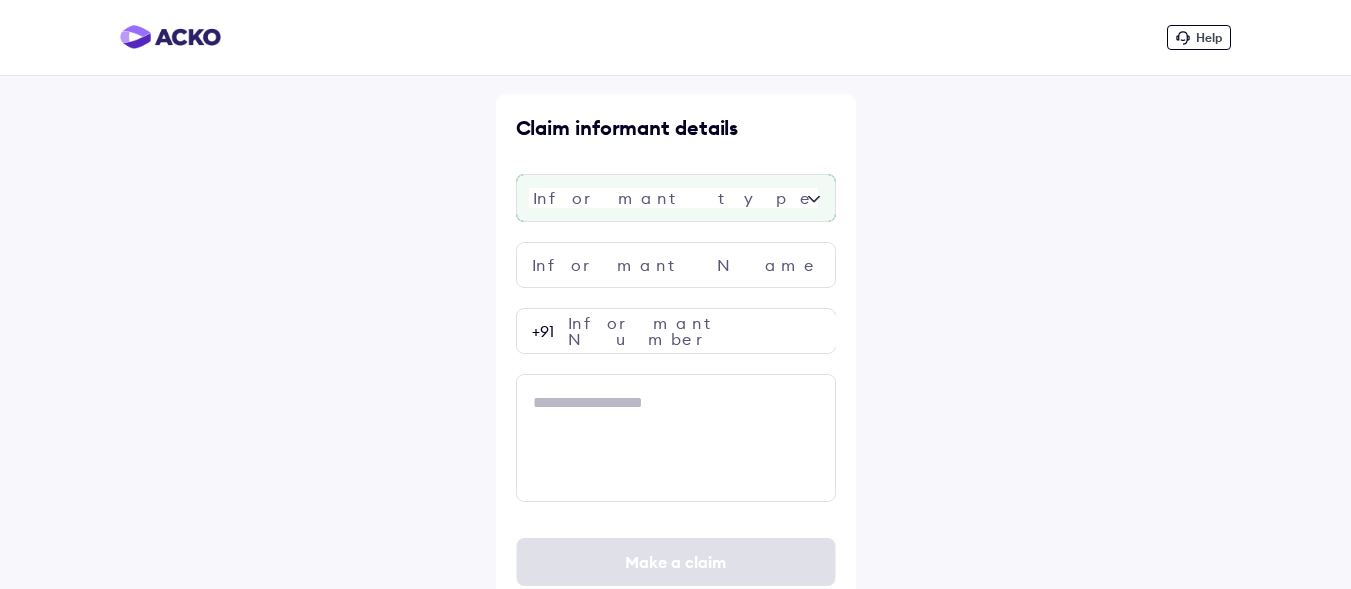 click at bounding box center [676, 198] 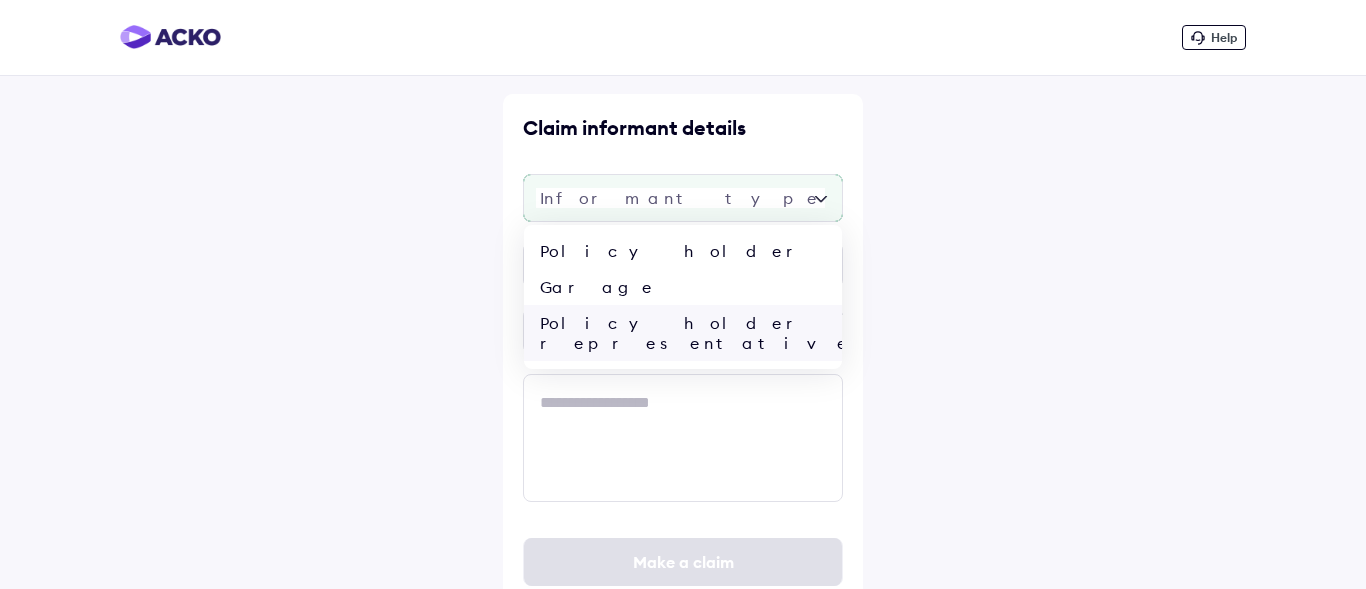 click on "Policy holder representative" at bounding box center [683, 333] 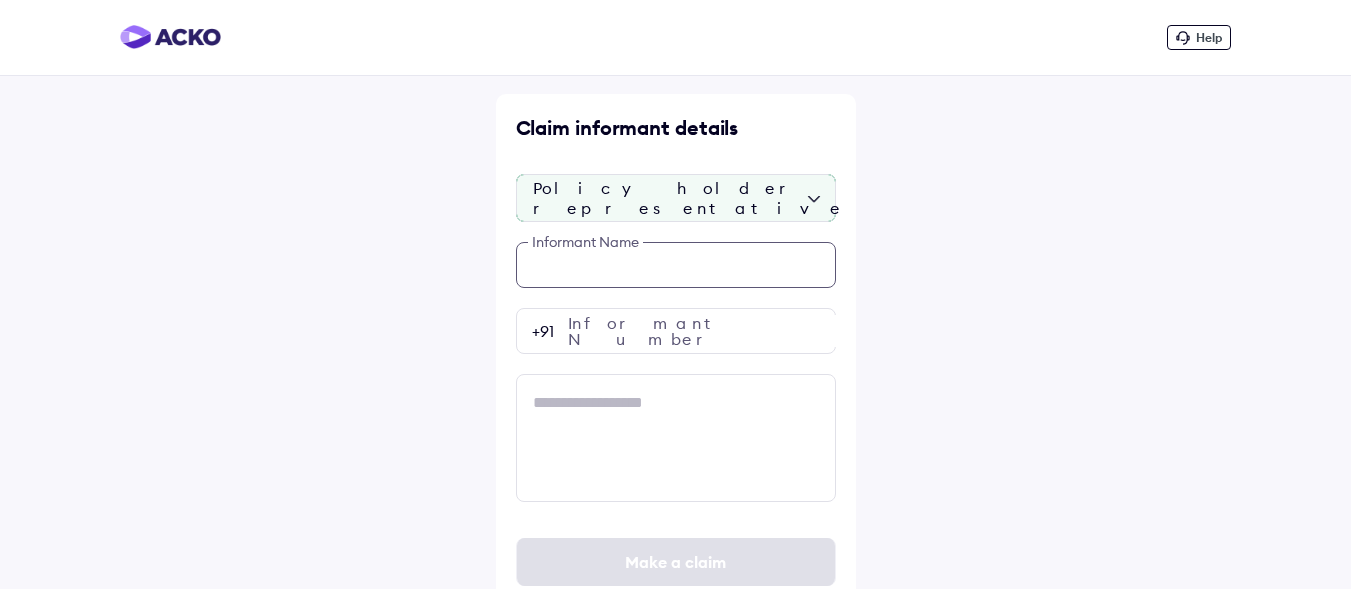 click at bounding box center (676, 265) 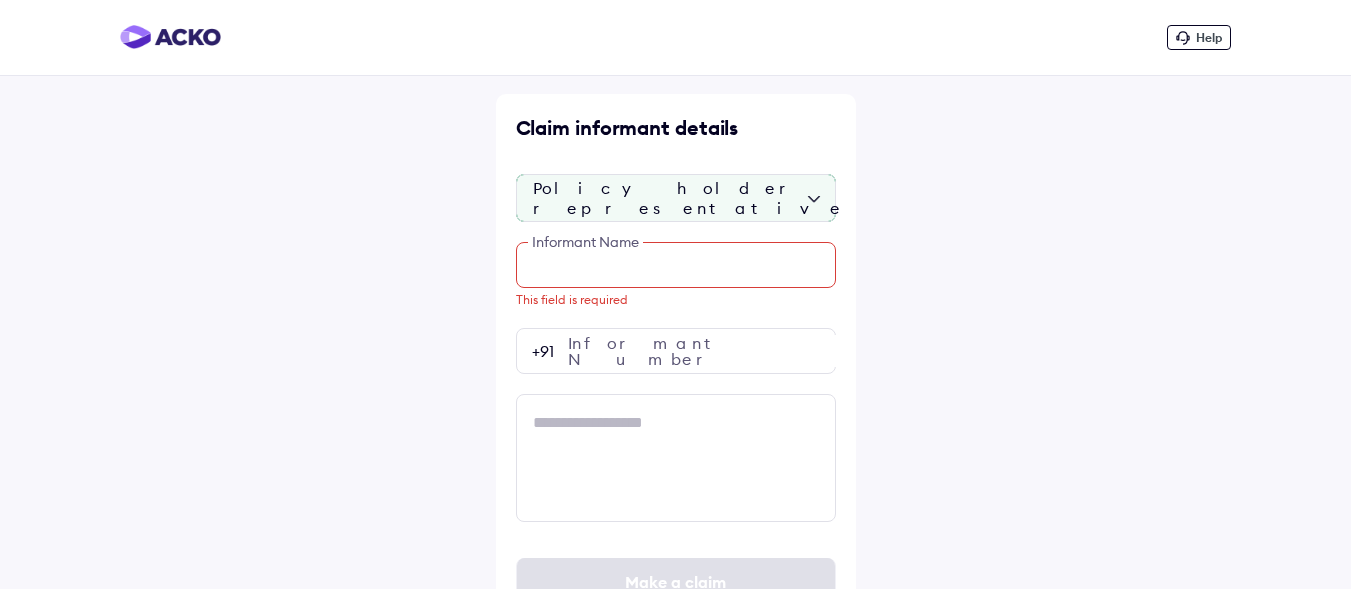 click at bounding box center [676, 265] 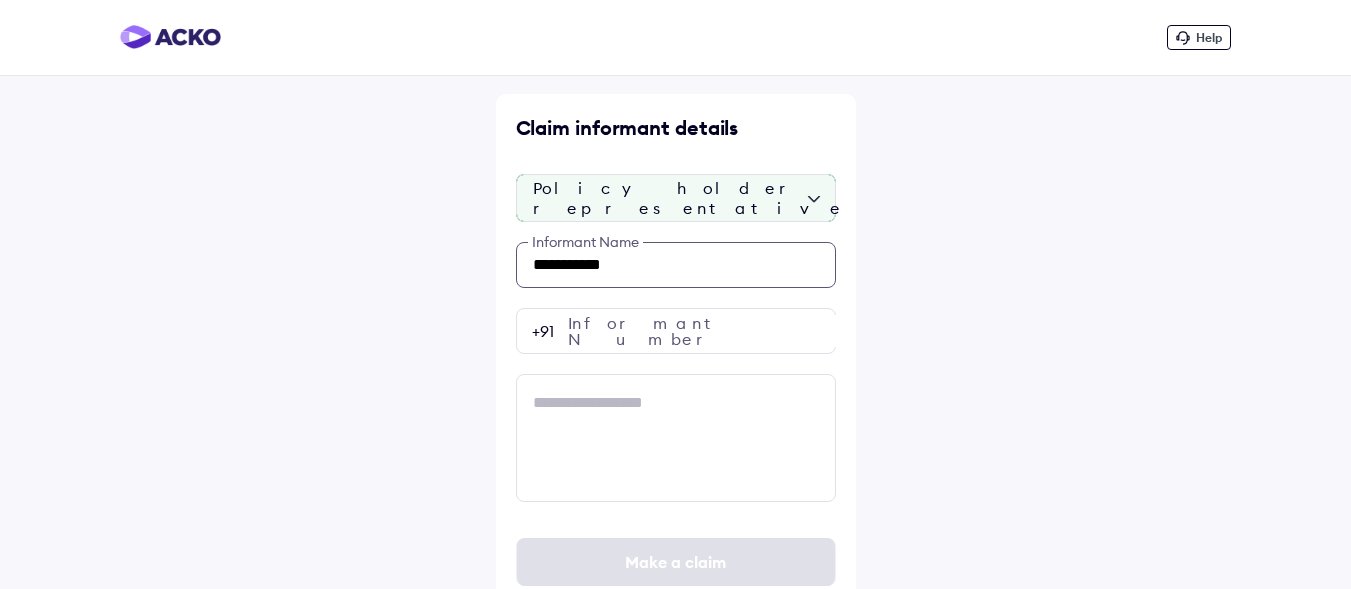 type on "**********" 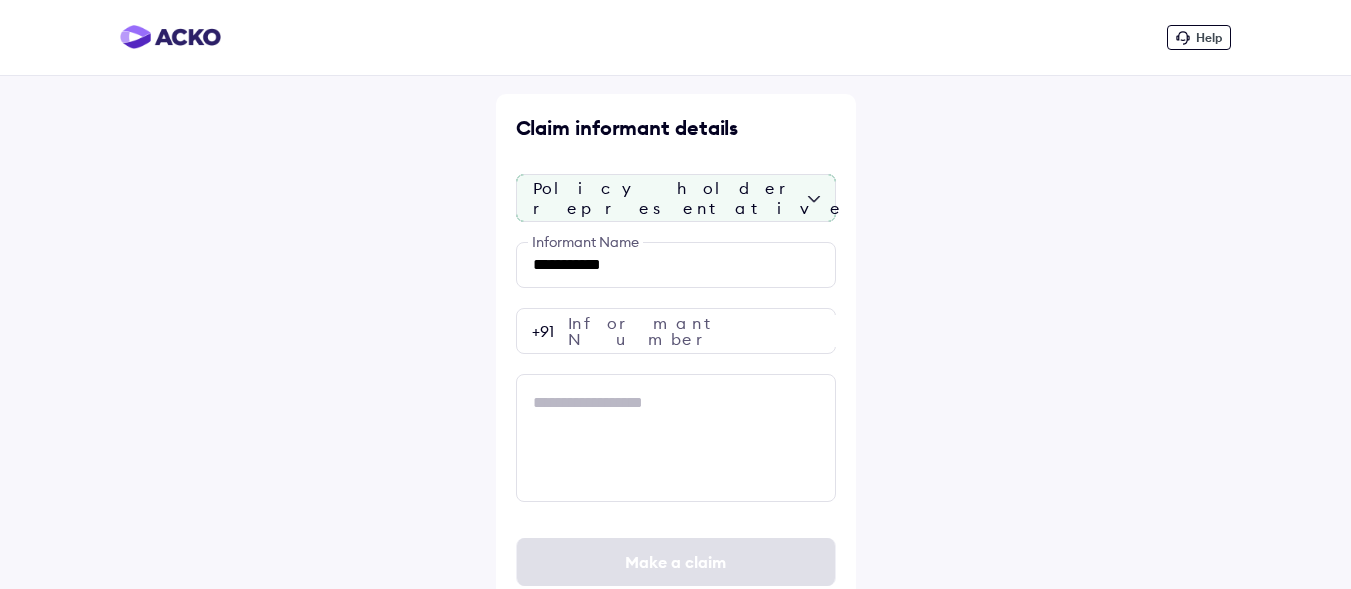 click on "Policy holder representative" at bounding box center [676, 198] 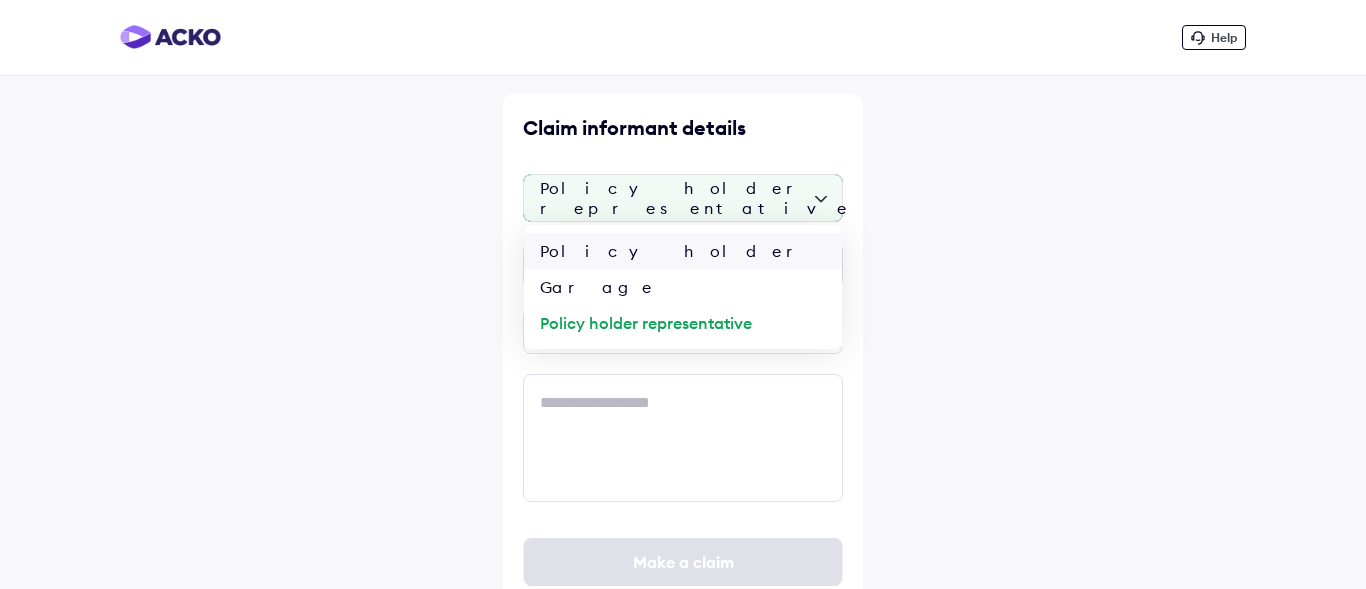 click on "Policy holder" at bounding box center [683, 251] 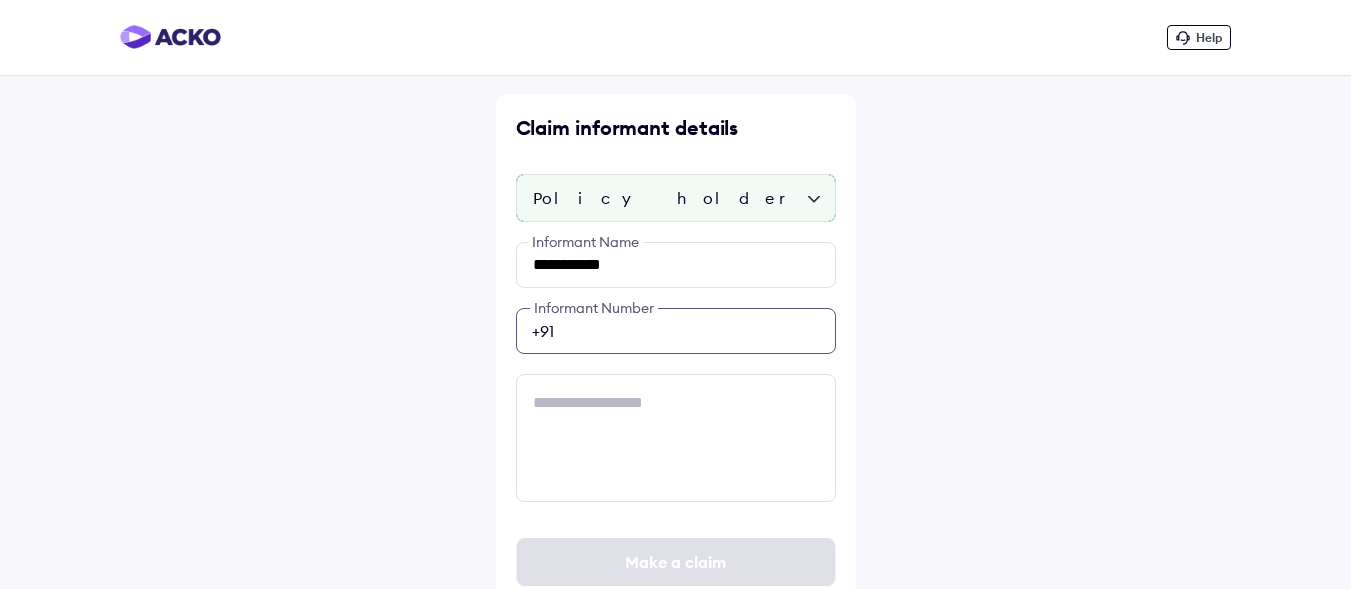 click on "**********" at bounding box center [676, 372] 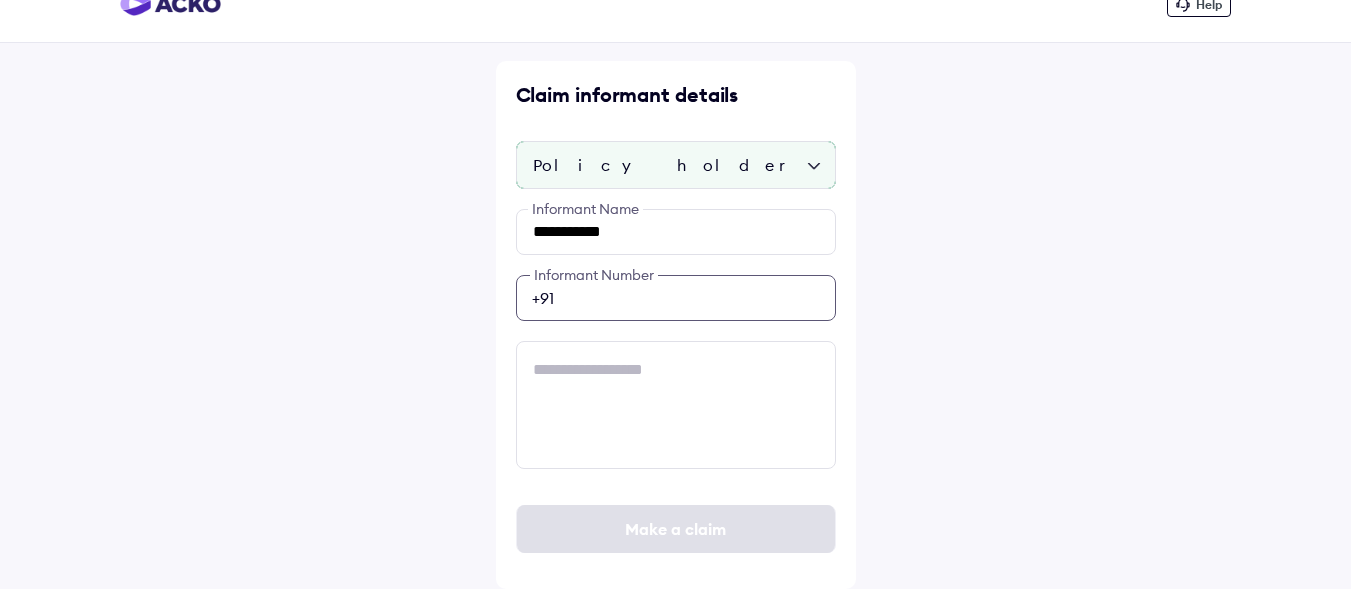 click at bounding box center (676, 298) 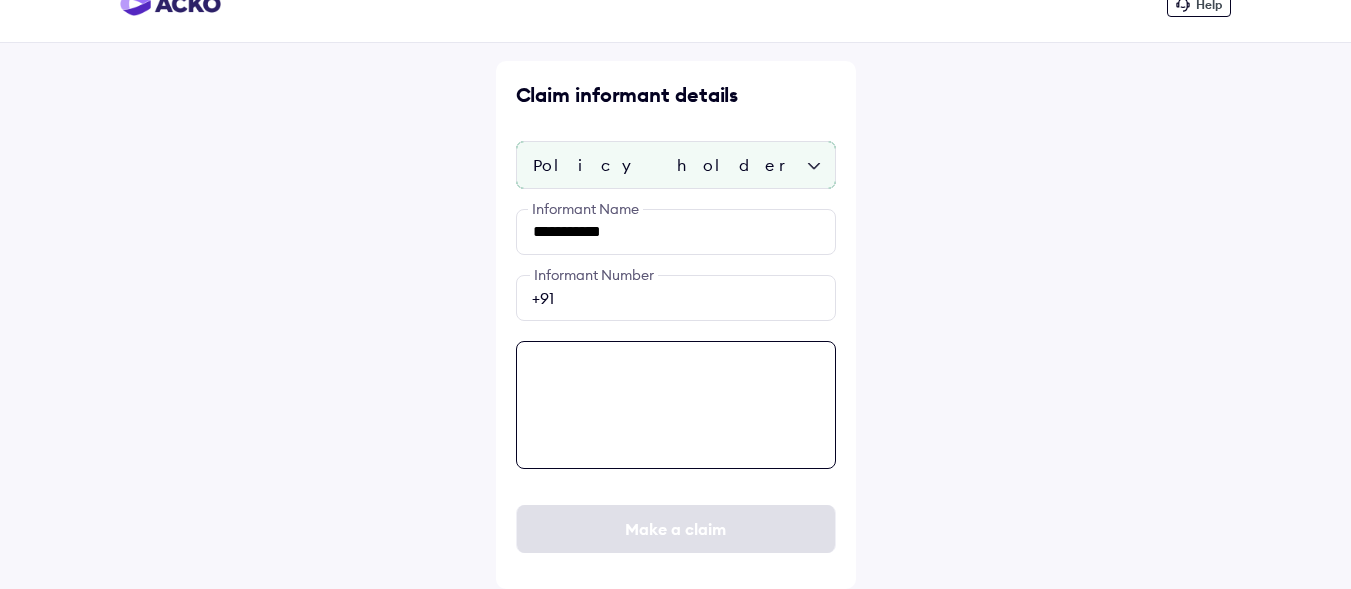click at bounding box center [676, 405] 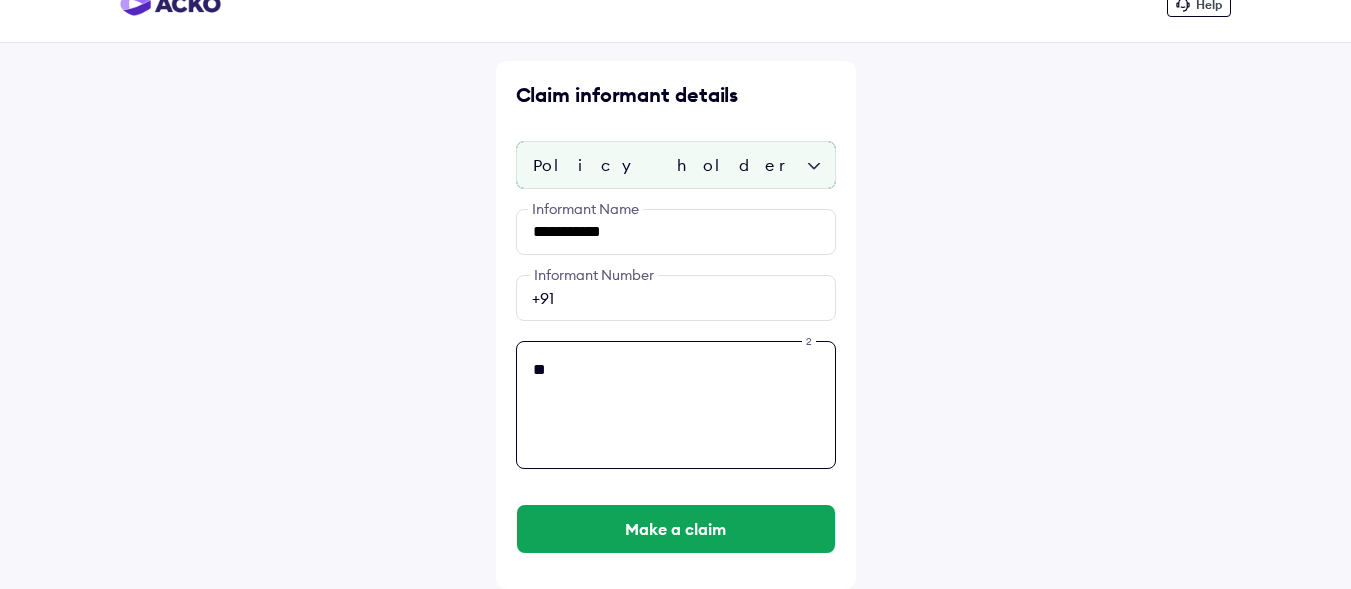 type on "*" 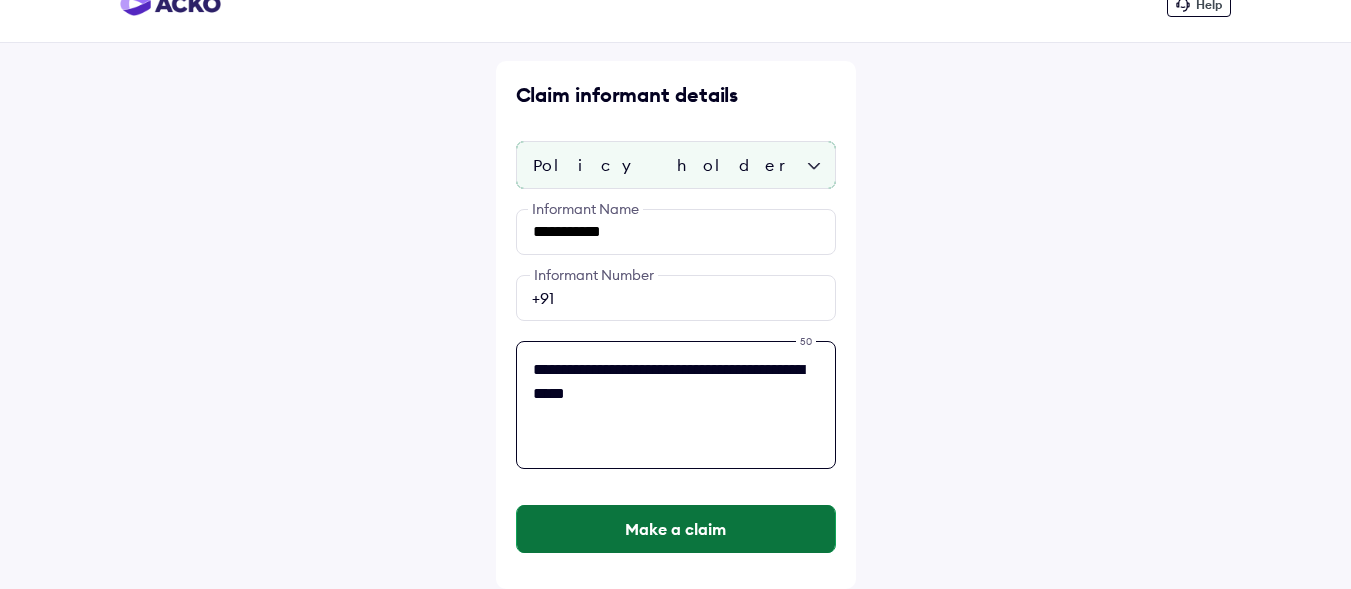 type on "**********" 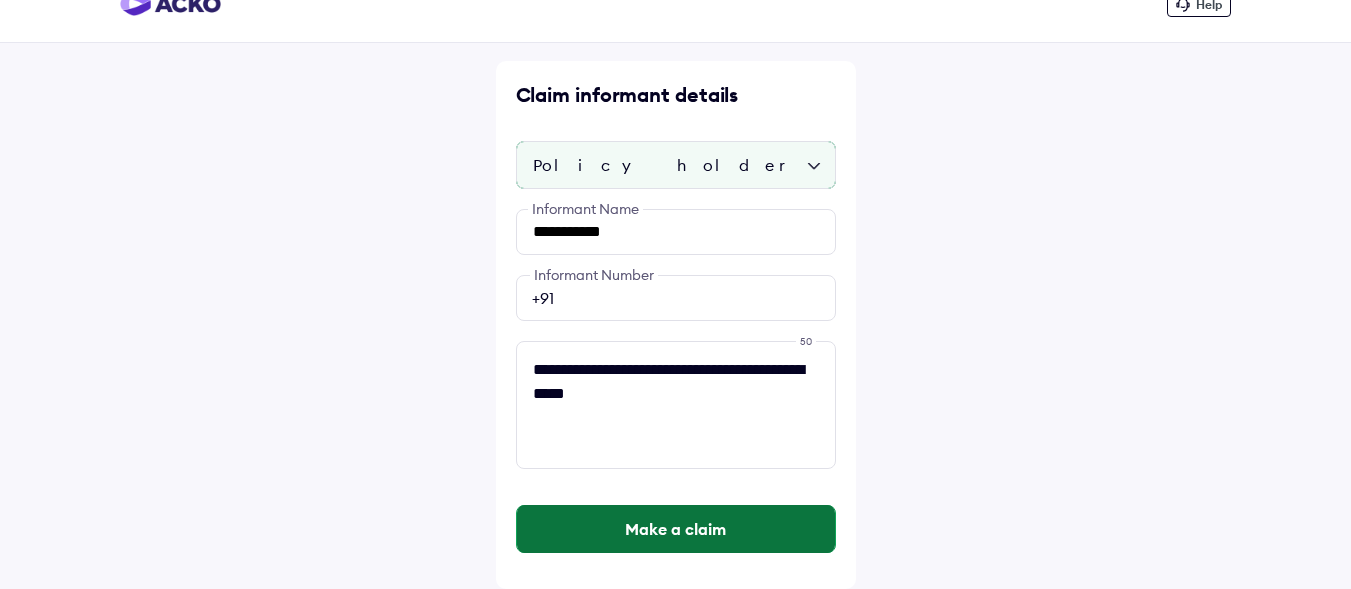 click on "Make a claim" at bounding box center (676, 529) 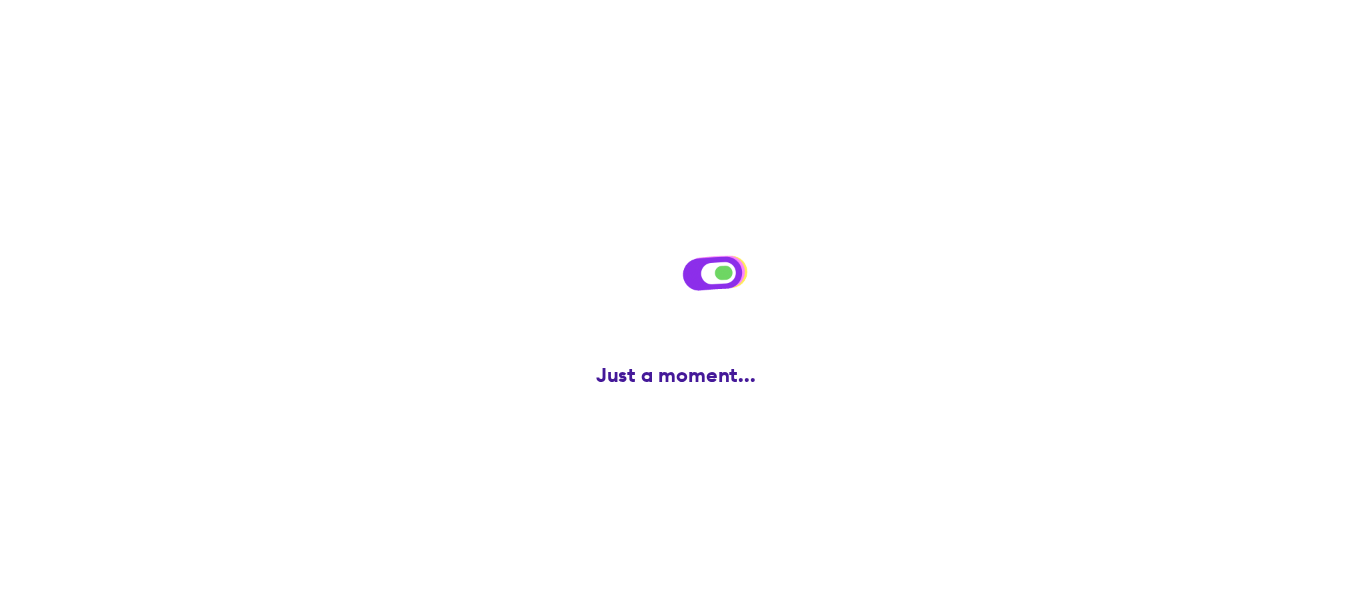 scroll, scrollTop: 0, scrollLeft: 0, axis: both 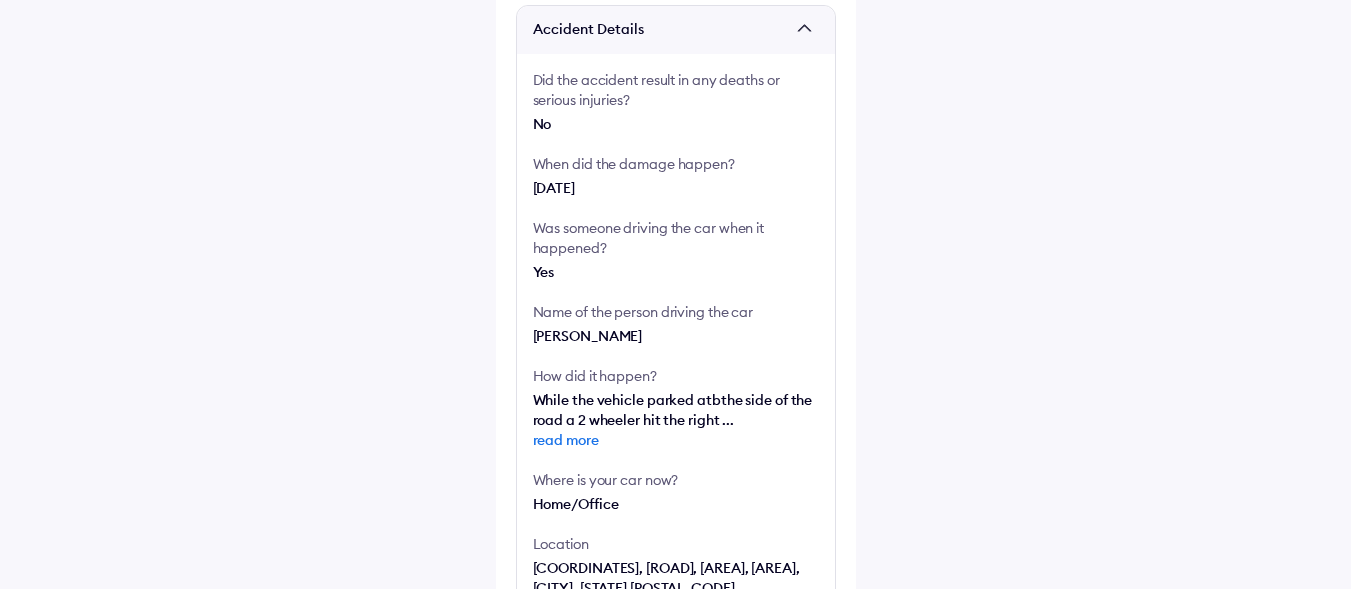 click on "read more" at bounding box center [676, 440] 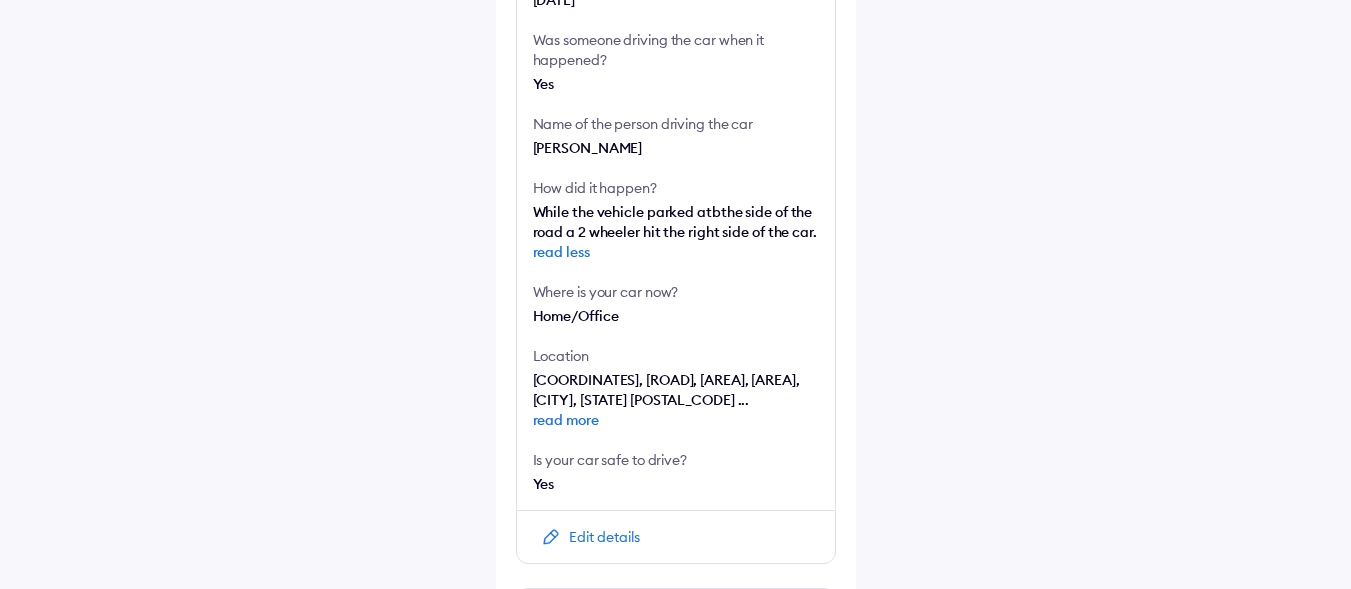 scroll, scrollTop: 600, scrollLeft: 0, axis: vertical 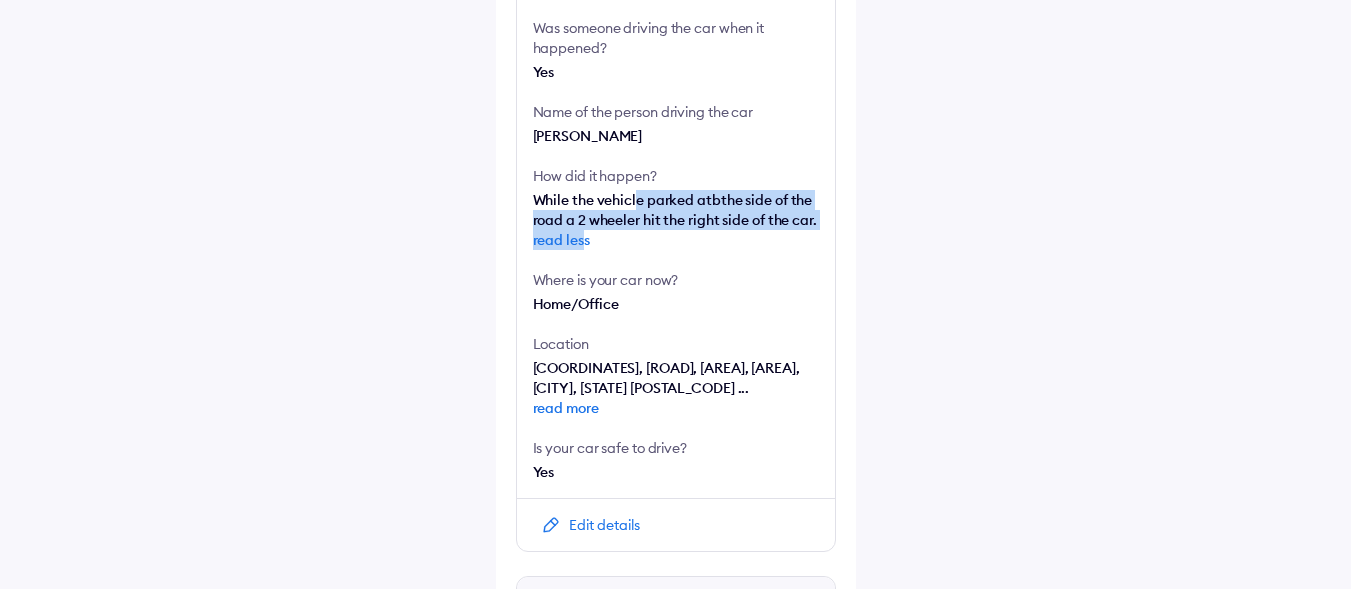 drag, startPoint x: 585, startPoint y: 232, endPoint x: 667, endPoint y: 318, distance: 118.82761 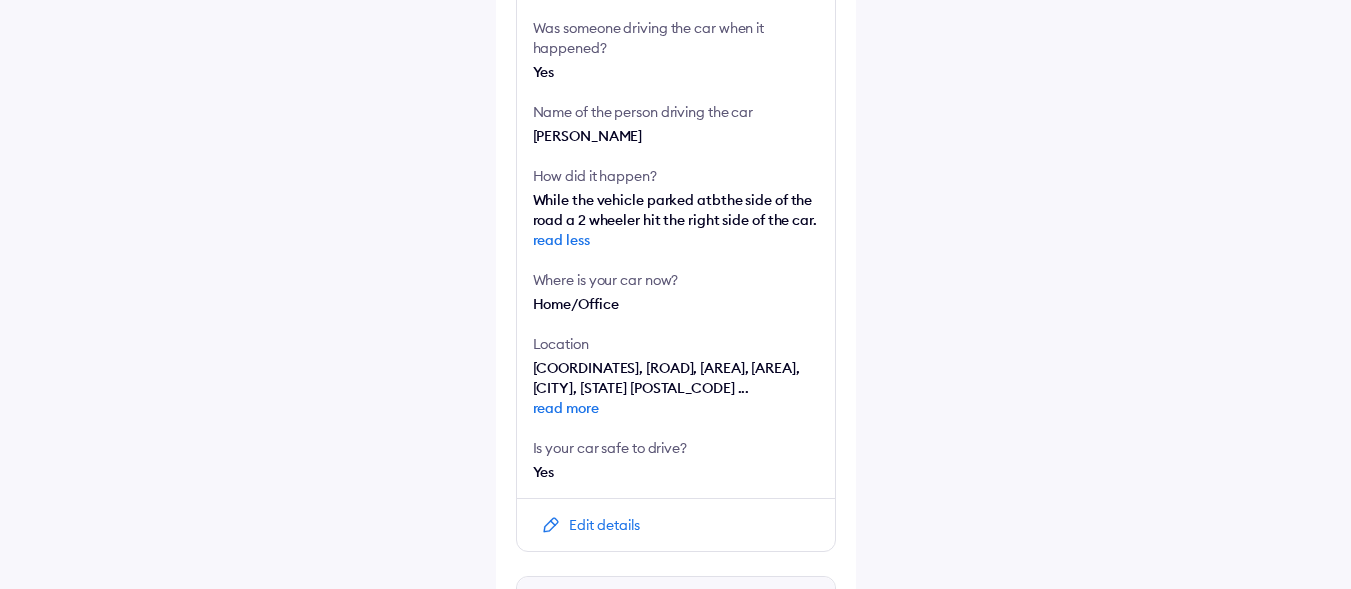 click on "Edit details" at bounding box center (604, 525) 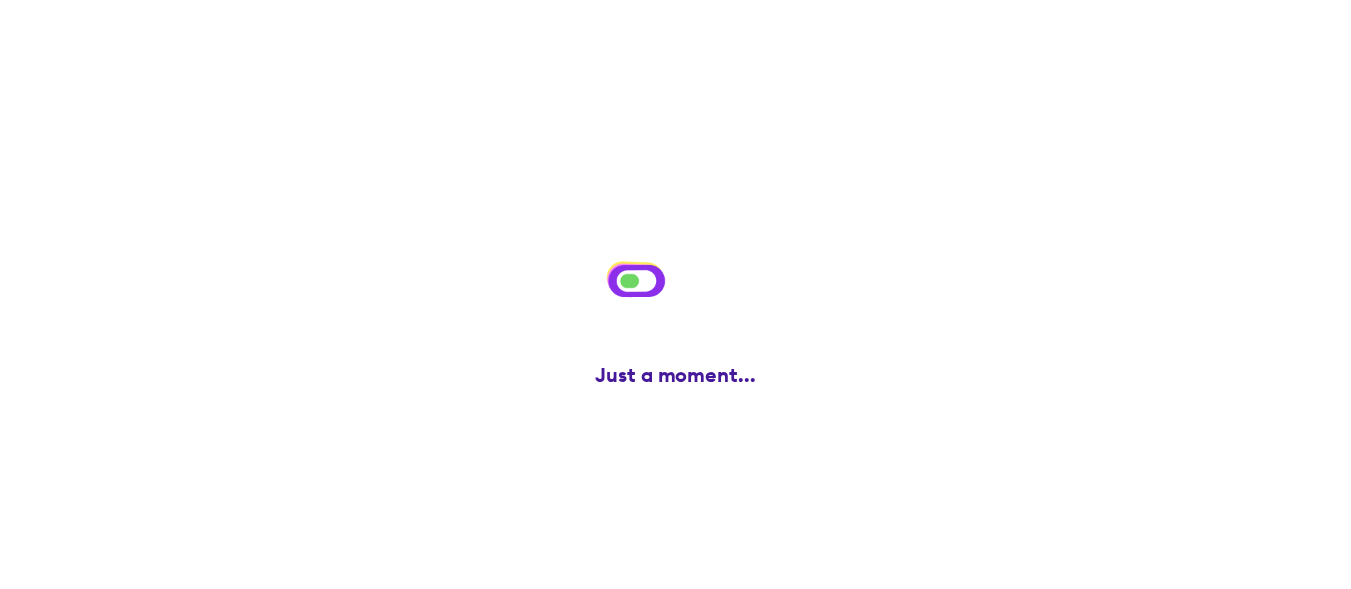 scroll, scrollTop: 485, scrollLeft: 0, axis: vertical 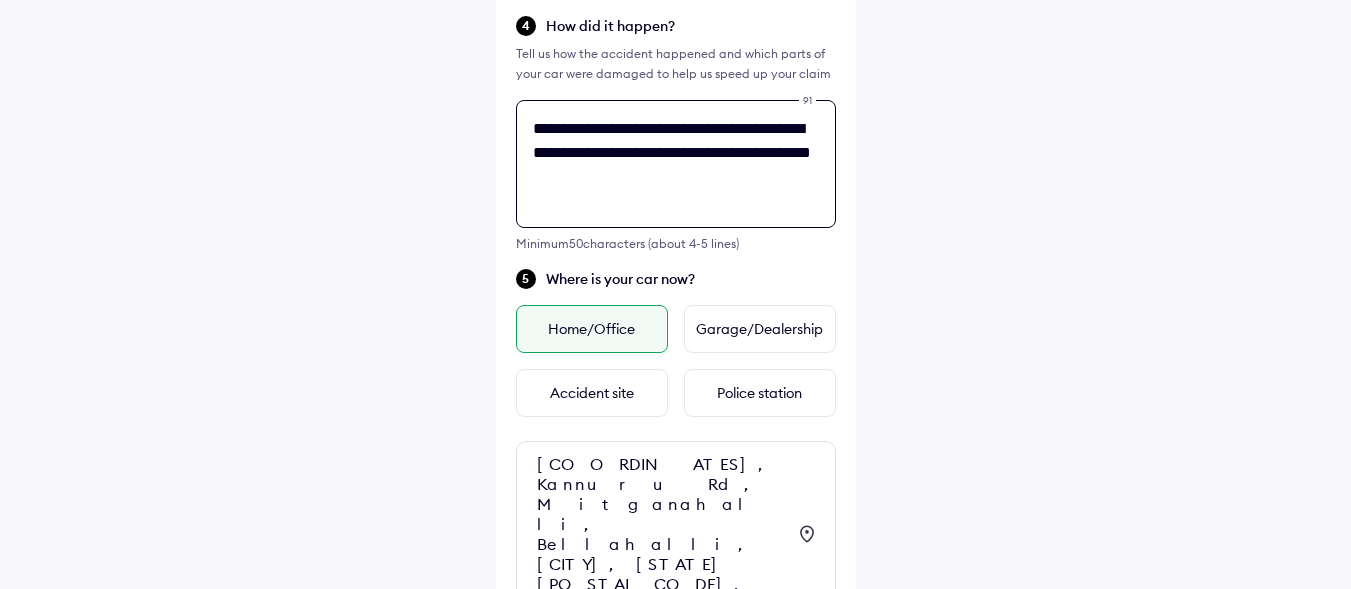 click on "**********" at bounding box center (676, 283) 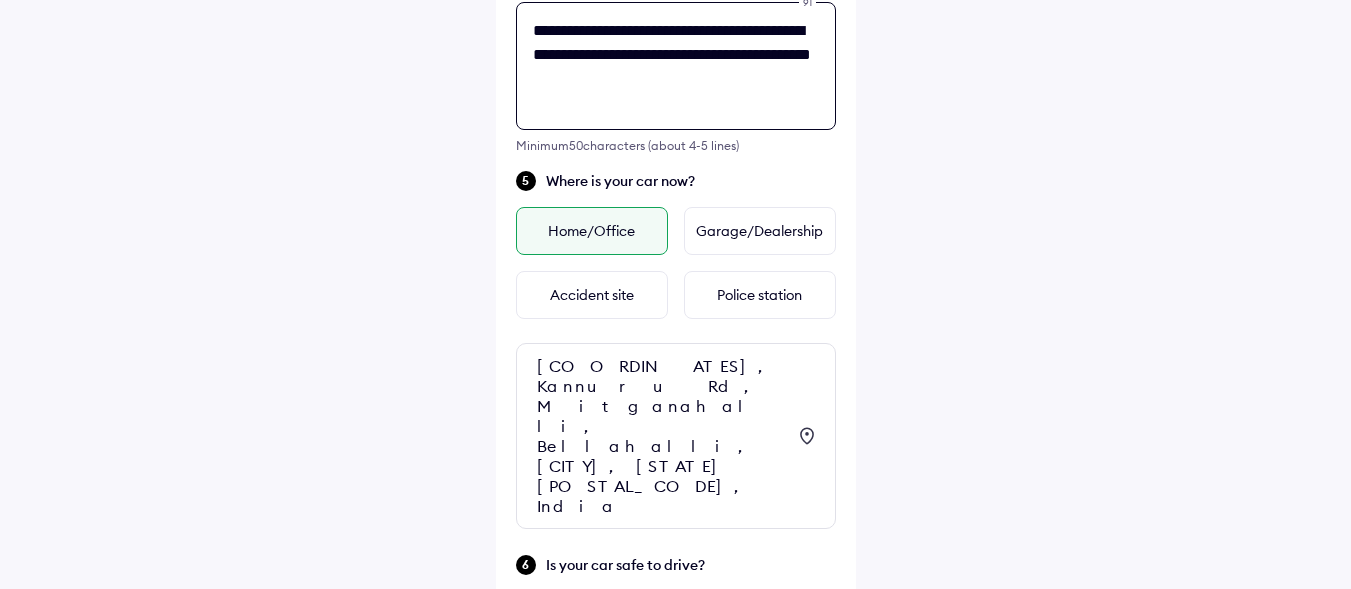 scroll, scrollTop: 826, scrollLeft: 0, axis: vertical 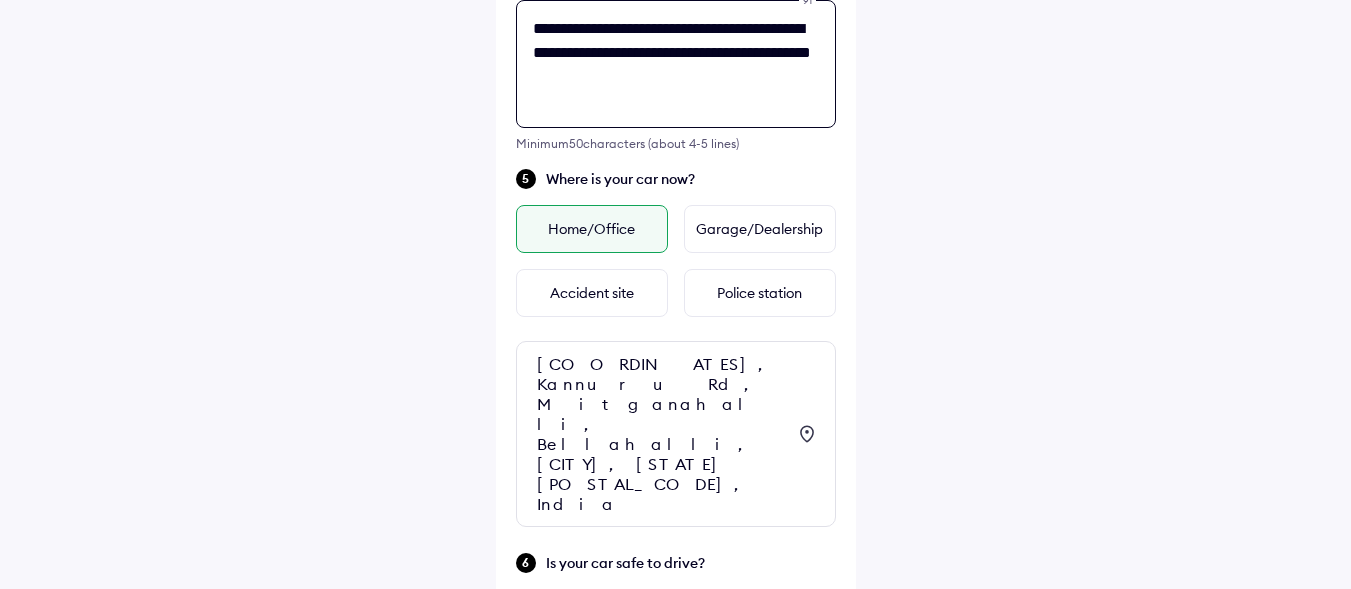 click on "**********" at bounding box center (676, 64) 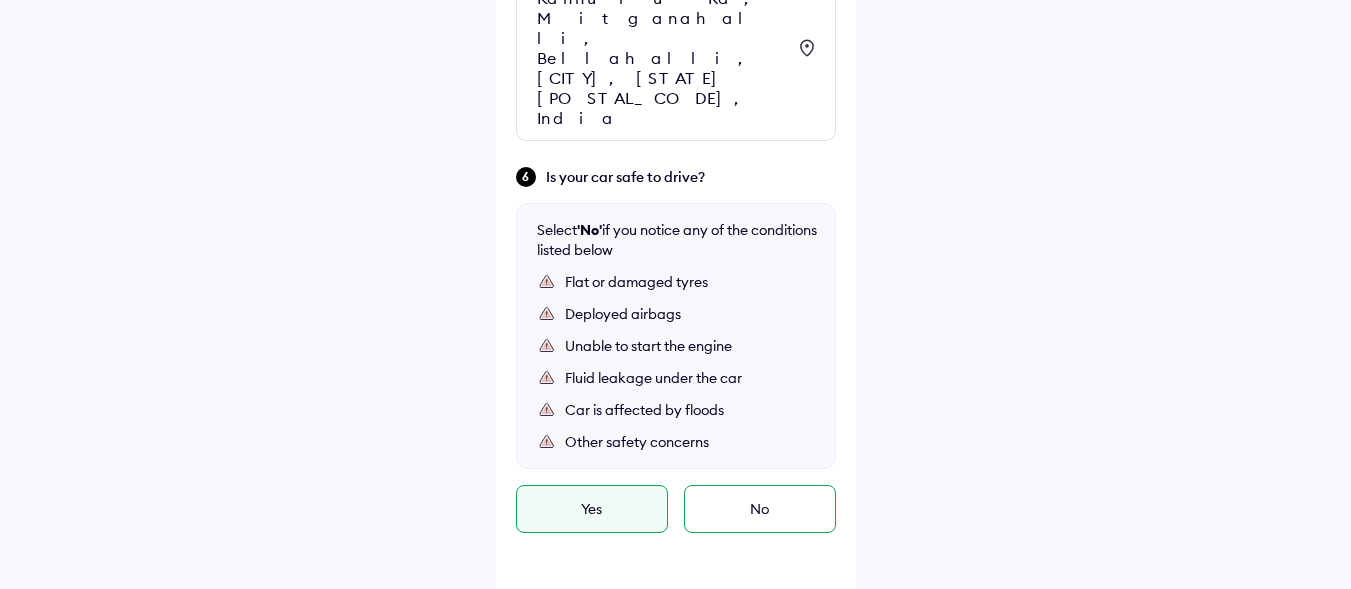 scroll, scrollTop: 1226, scrollLeft: 0, axis: vertical 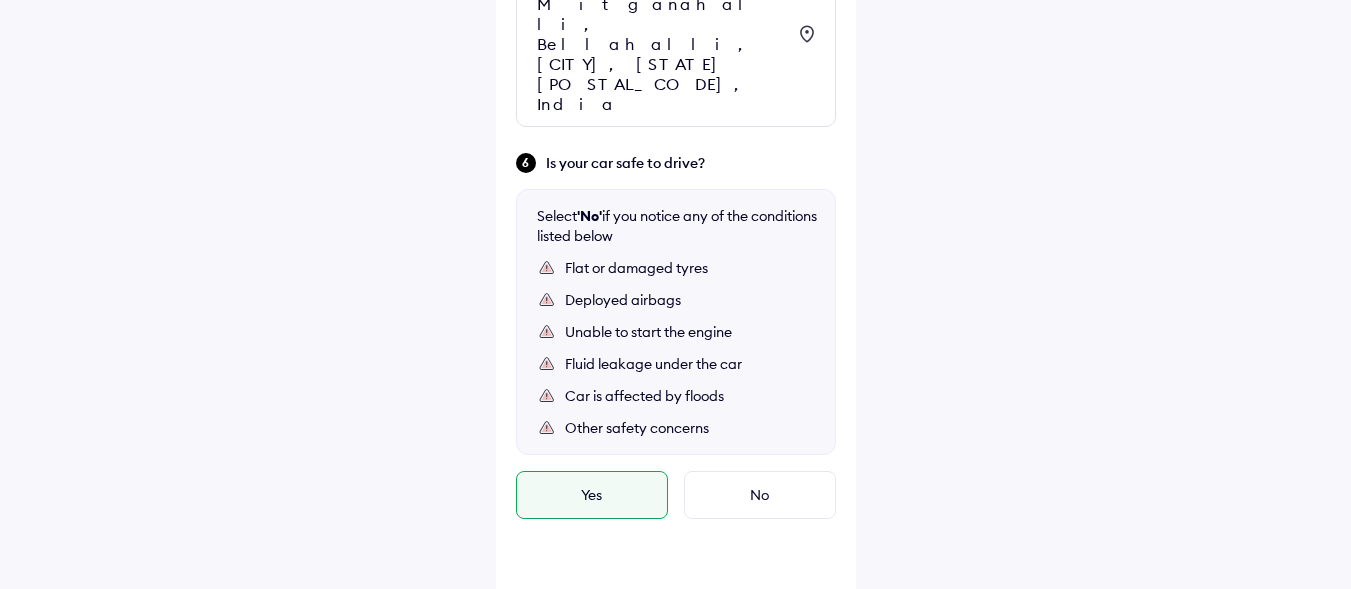 type on "**********" 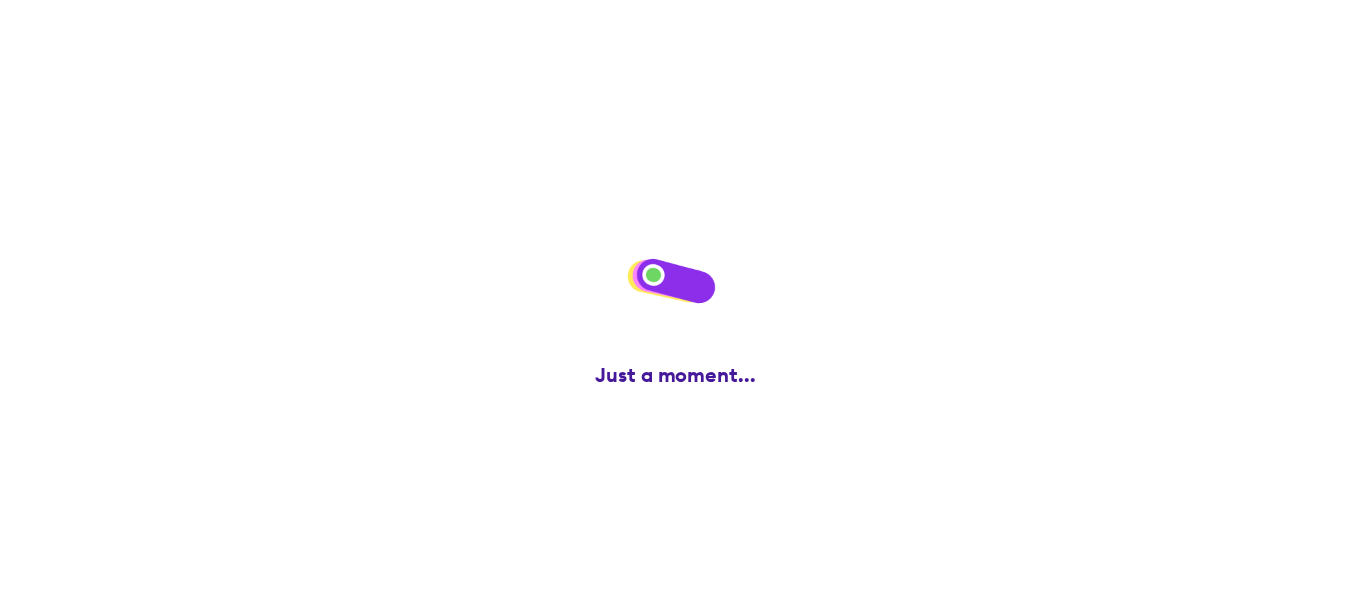 scroll, scrollTop: 0, scrollLeft: 0, axis: both 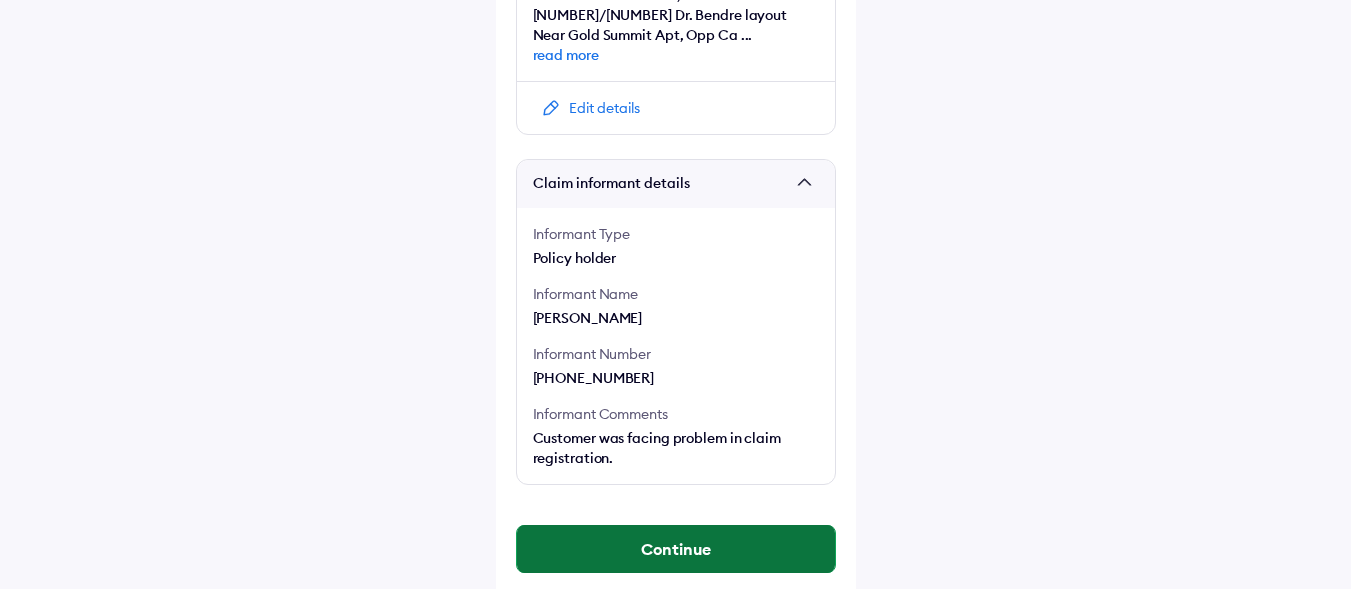 click on "Continue" at bounding box center (676, 549) 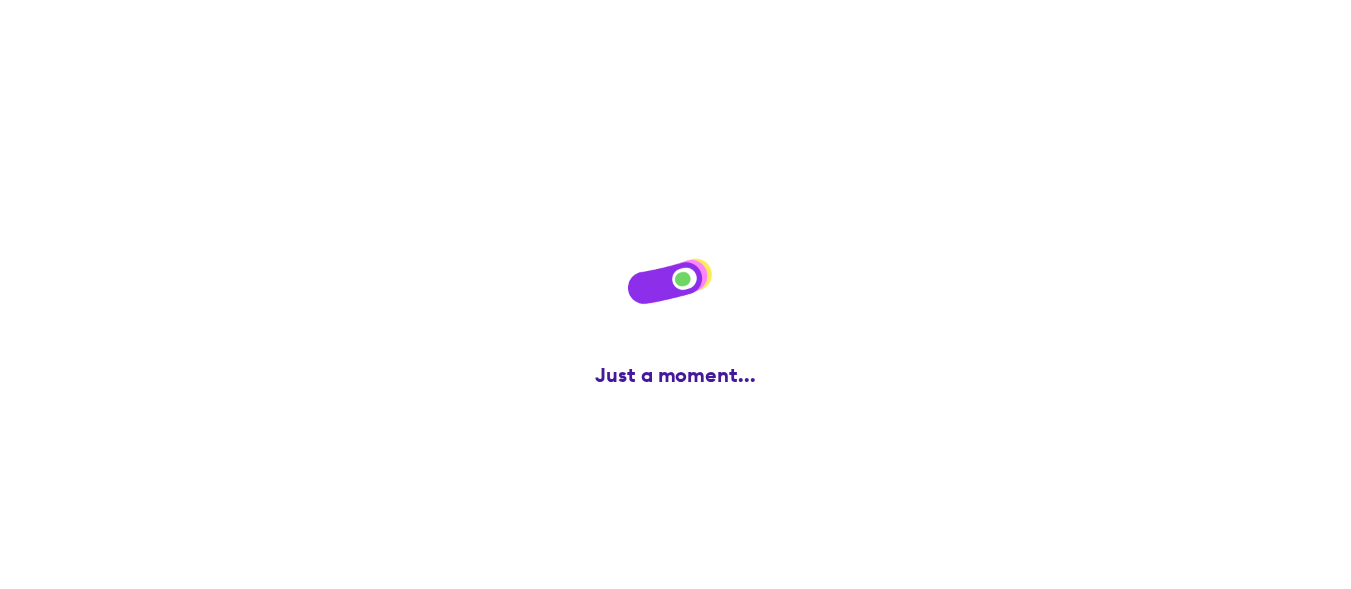 scroll, scrollTop: 0, scrollLeft: 0, axis: both 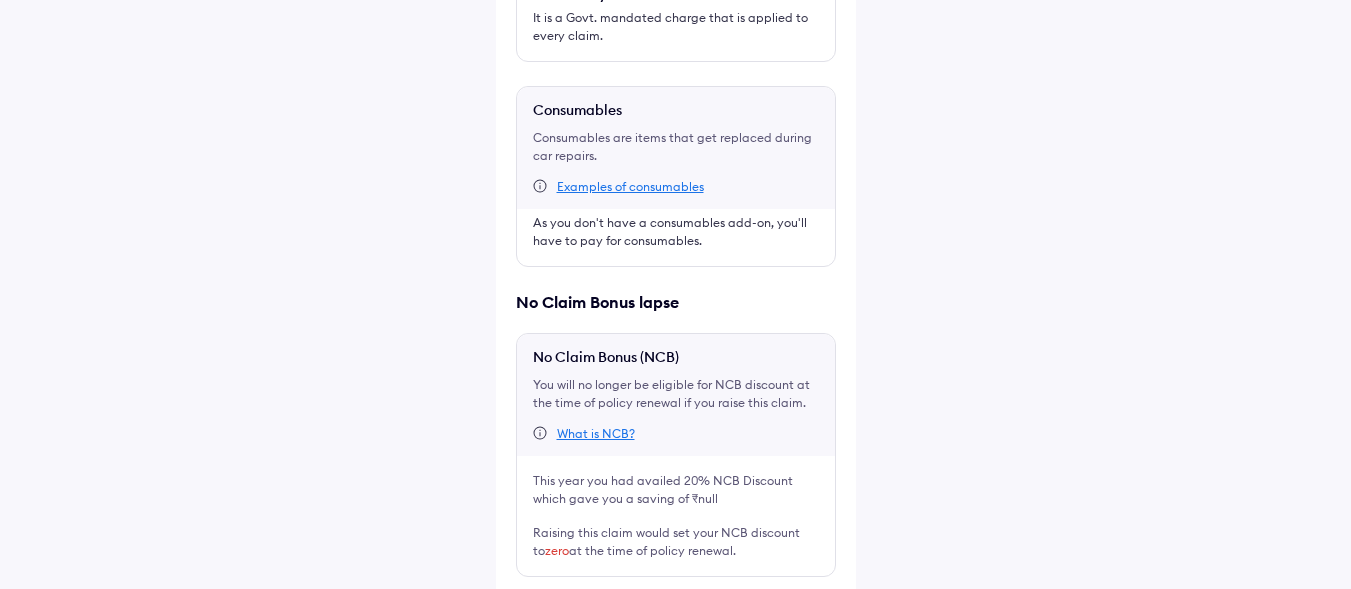 drag, startPoint x: 523, startPoint y: 460, endPoint x: 575, endPoint y: 475, distance: 54.120235 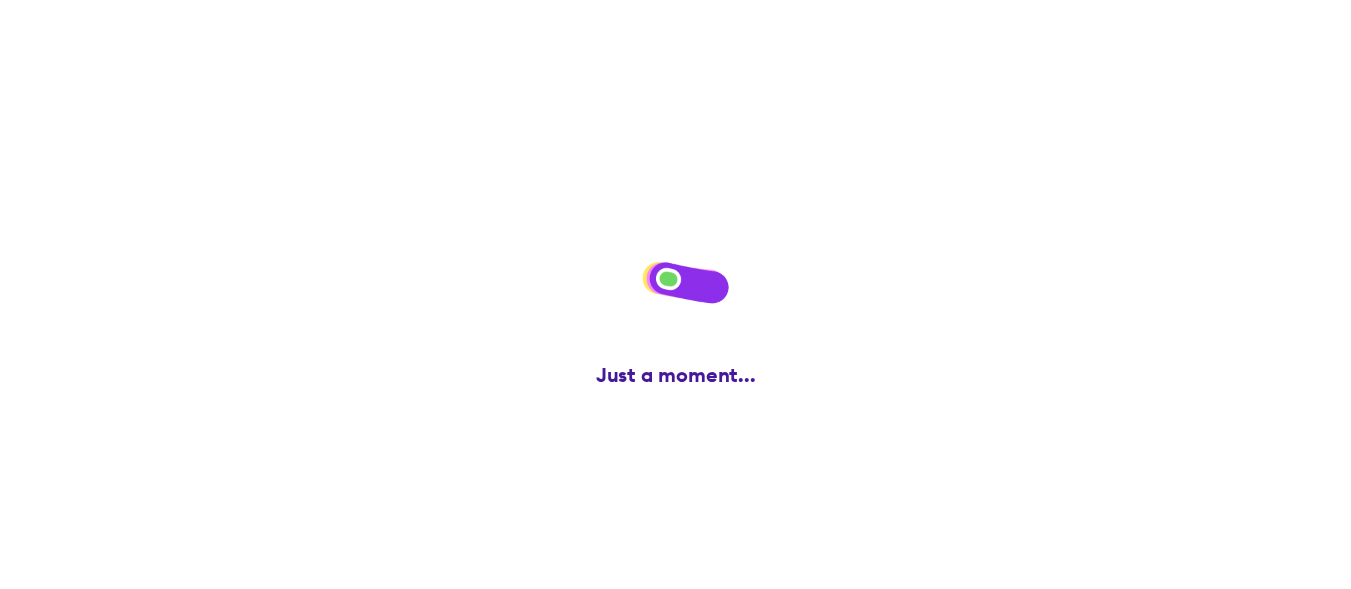 scroll, scrollTop: 0, scrollLeft: 0, axis: both 